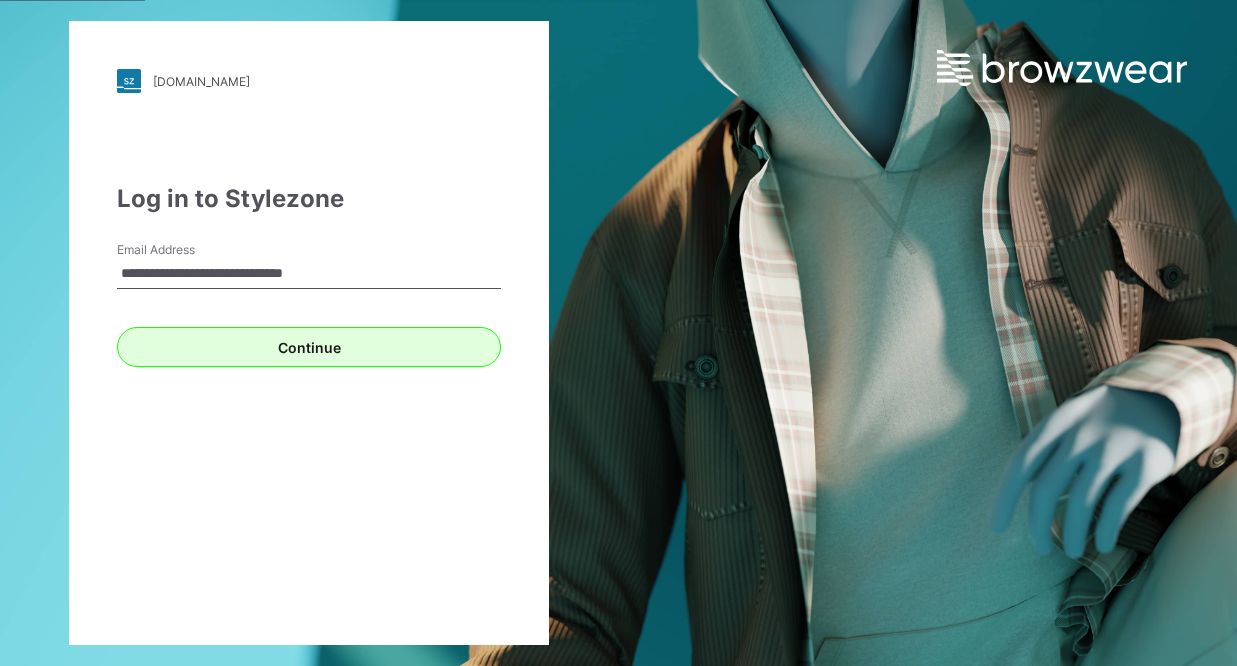 scroll, scrollTop: 0, scrollLeft: 0, axis: both 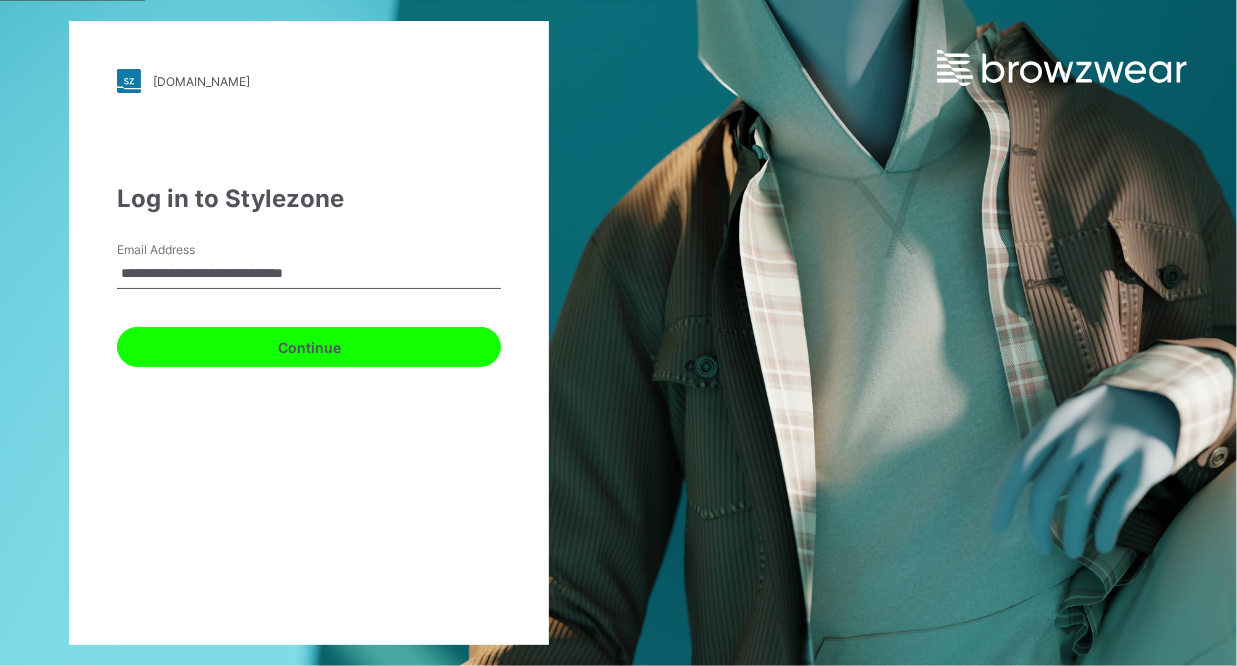 click on "Continue" at bounding box center (309, 347) 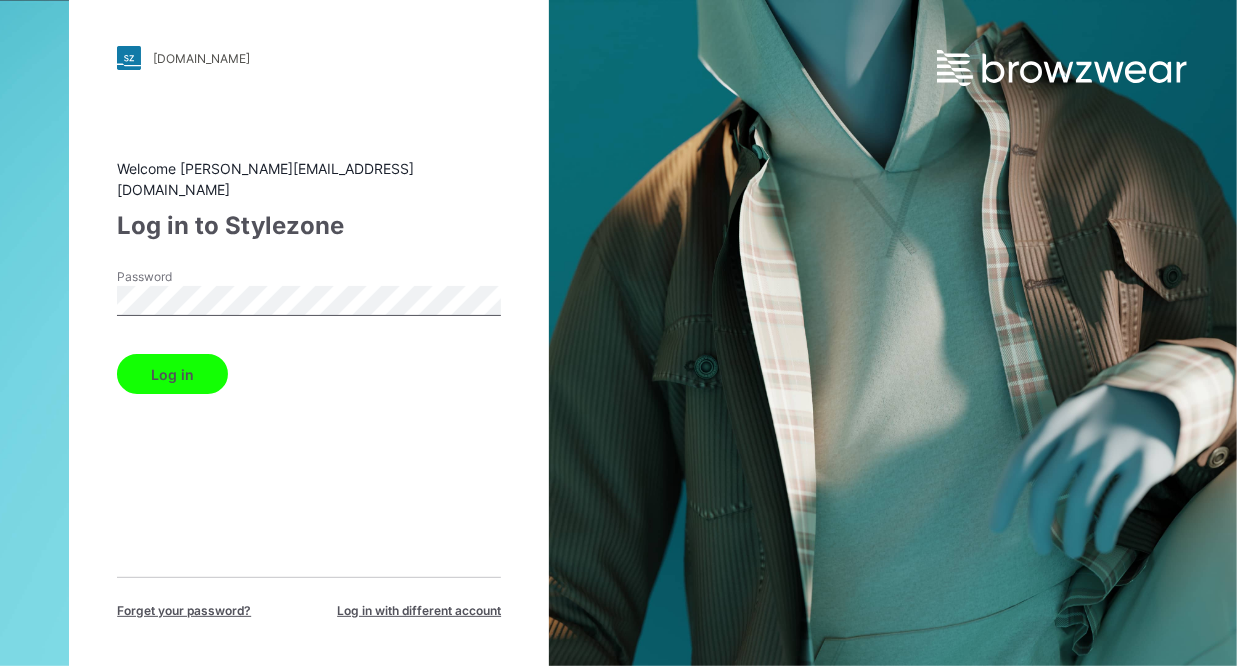 click on "Log in" at bounding box center [172, 374] 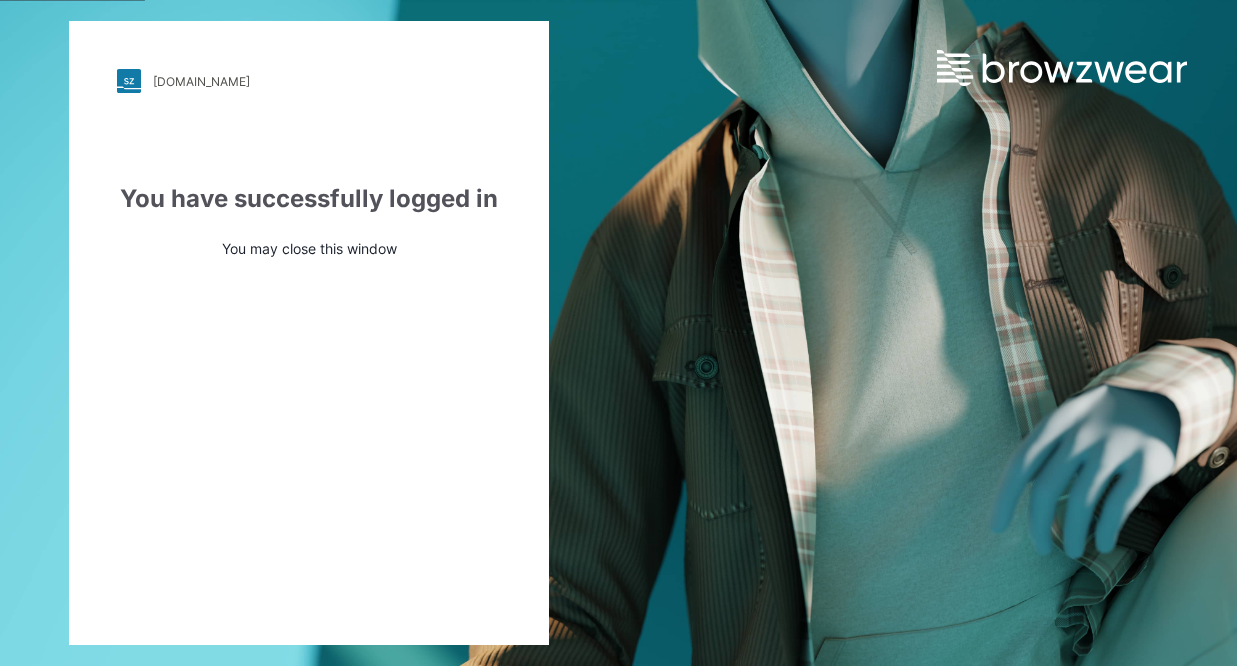scroll, scrollTop: 0, scrollLeft: 0, axis: both 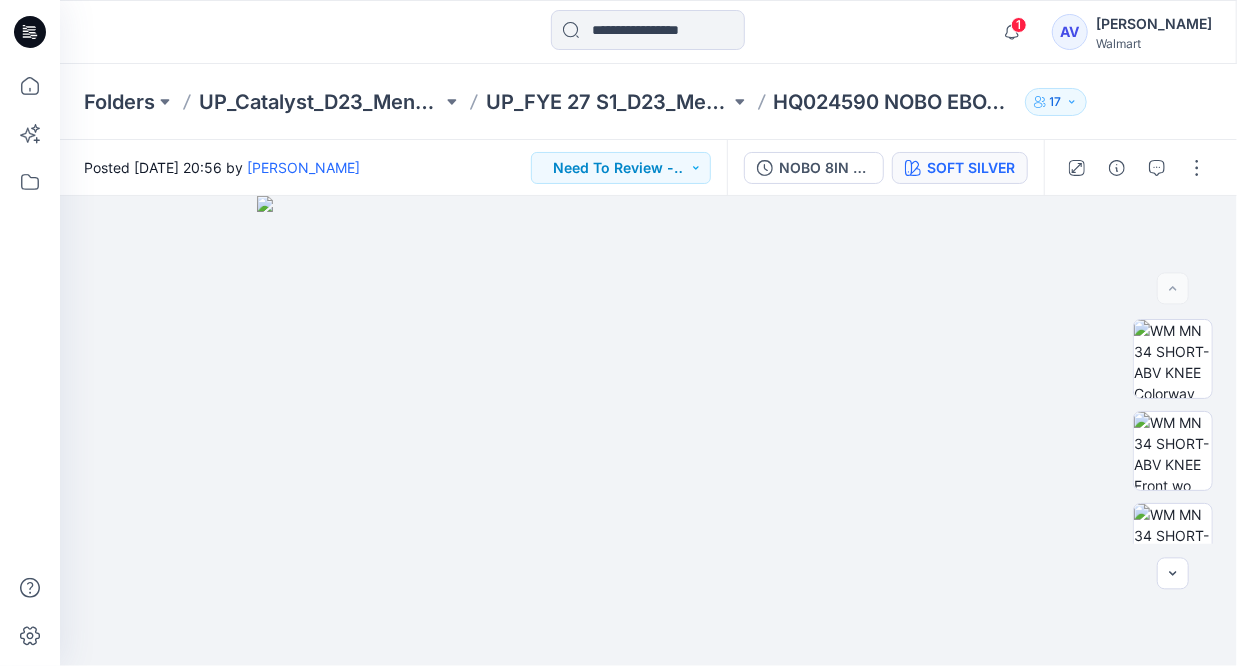 click on "SOFT SILVER" at bounding box center [971, 168] 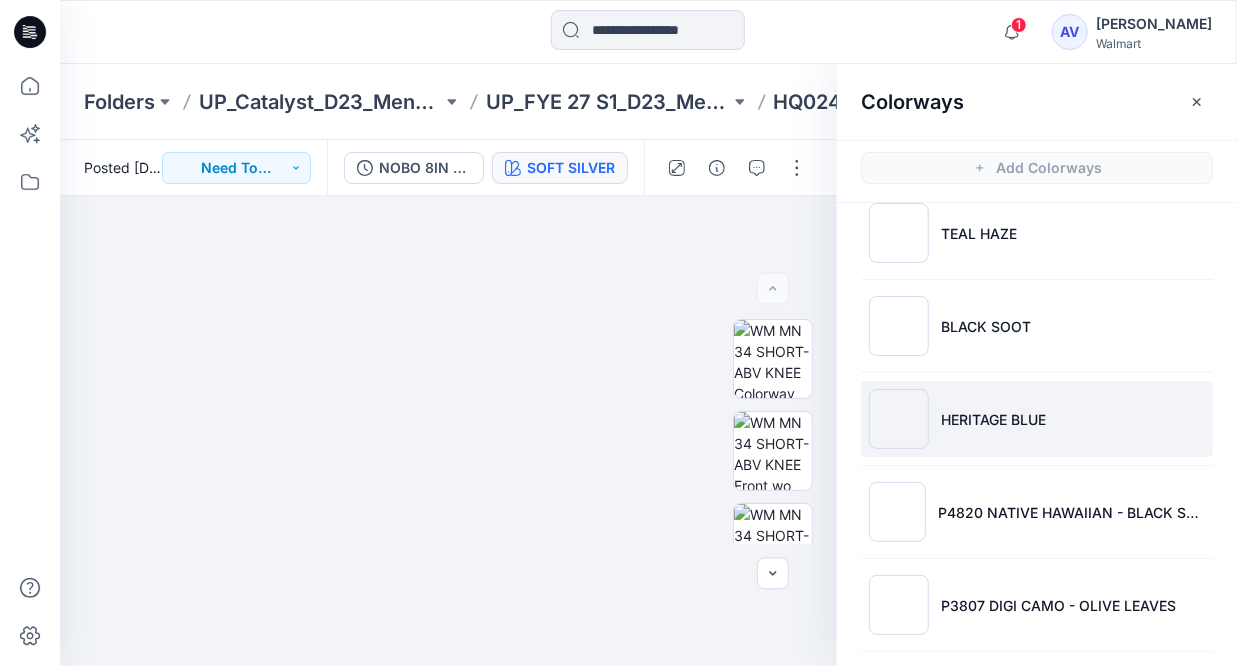 scroll, scrollTop: 500, scrollLeft: 0, axis: vertical 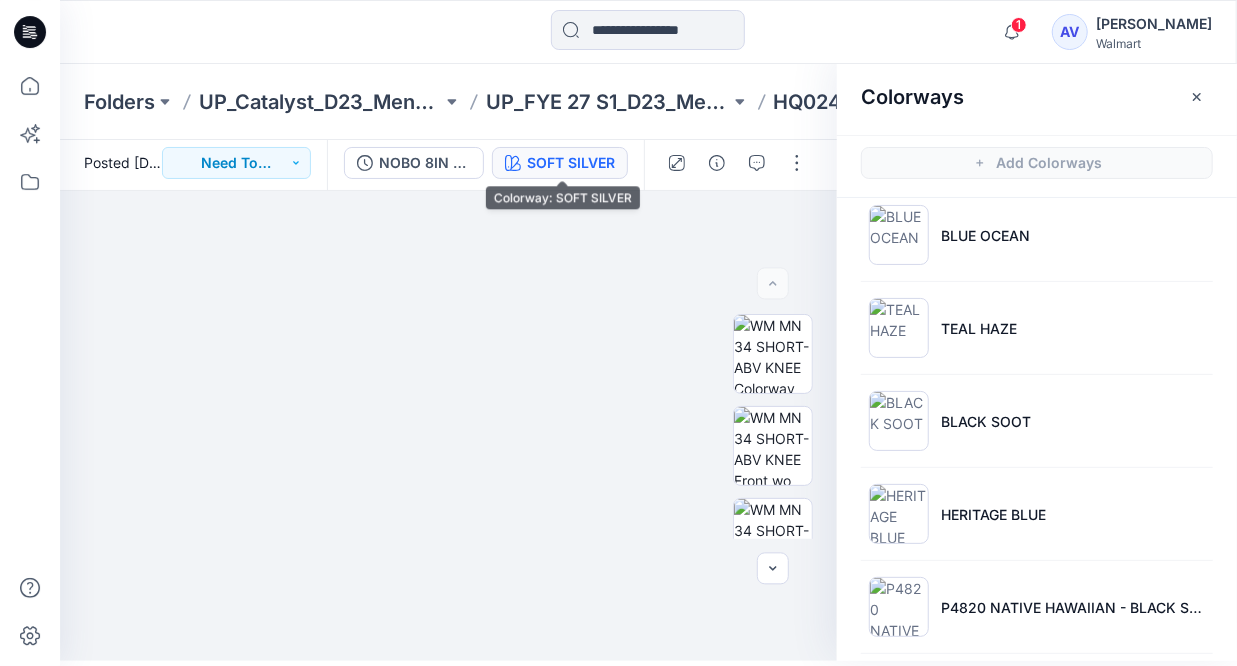 click on "SOFT SILVER" at bounding box center [560, 163] 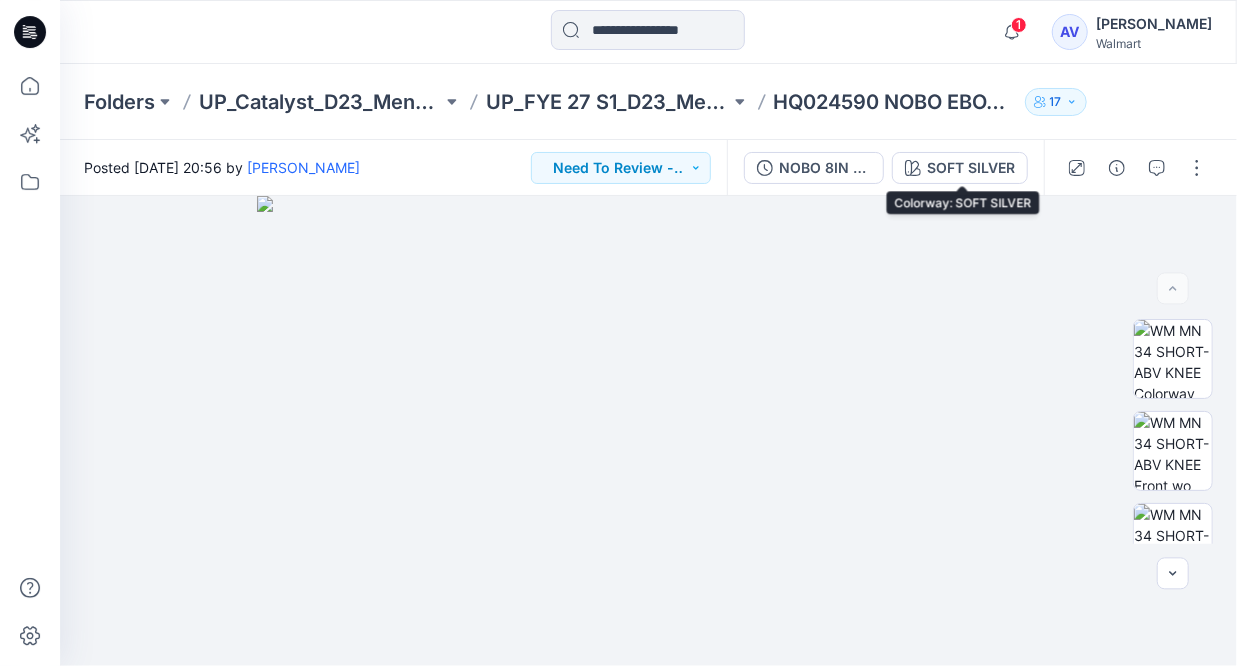 scroll, scrollTop: 0, scrollLeft: 0, axis: both 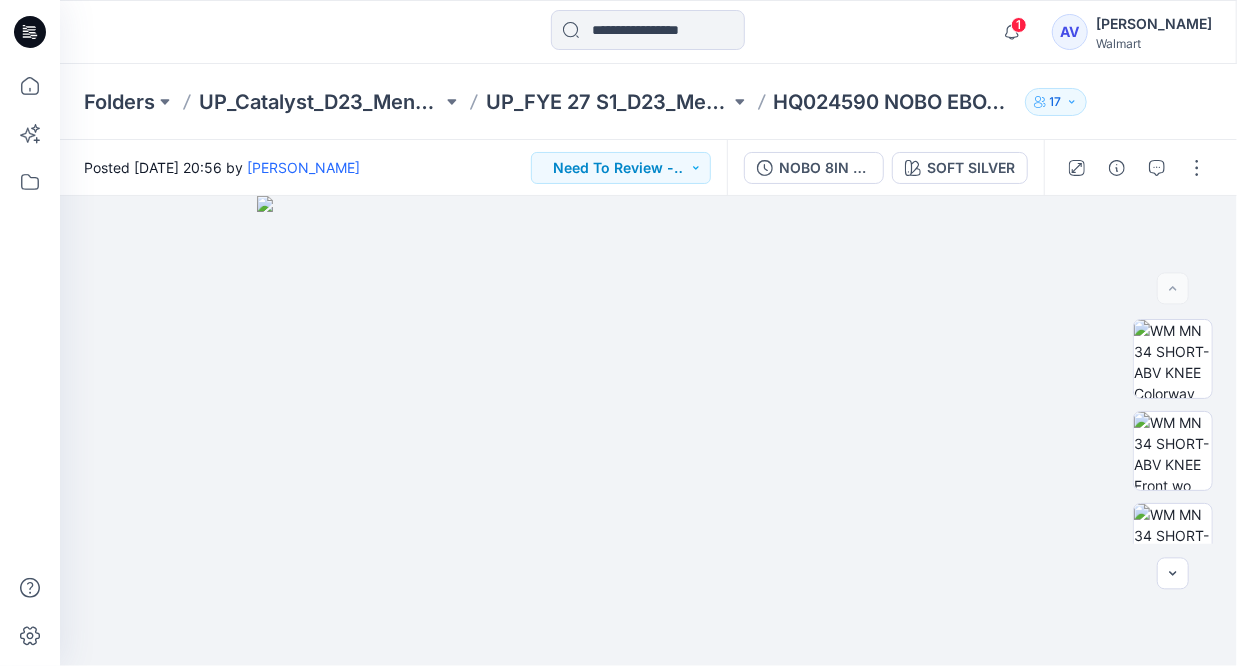 click on "NOBO 8IN BOARDSHORT SOFT SILVER" at bounding box center [885, 168] 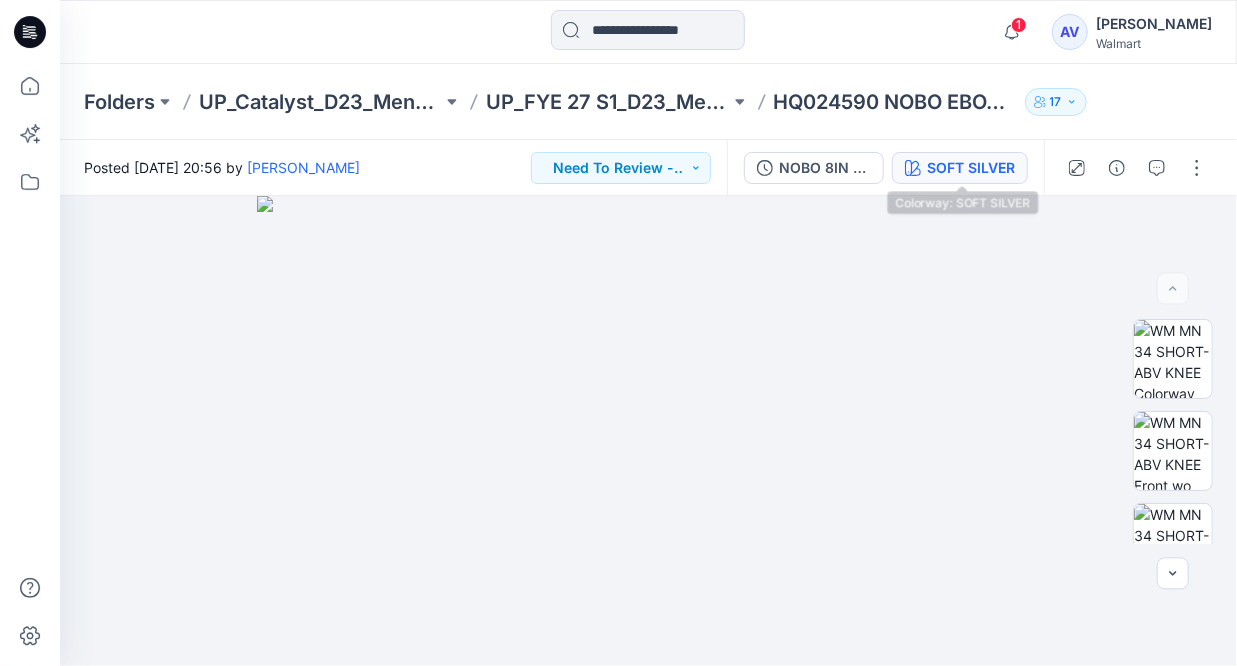 click on "SOFT SILVER" at bounding box center (971, 168) 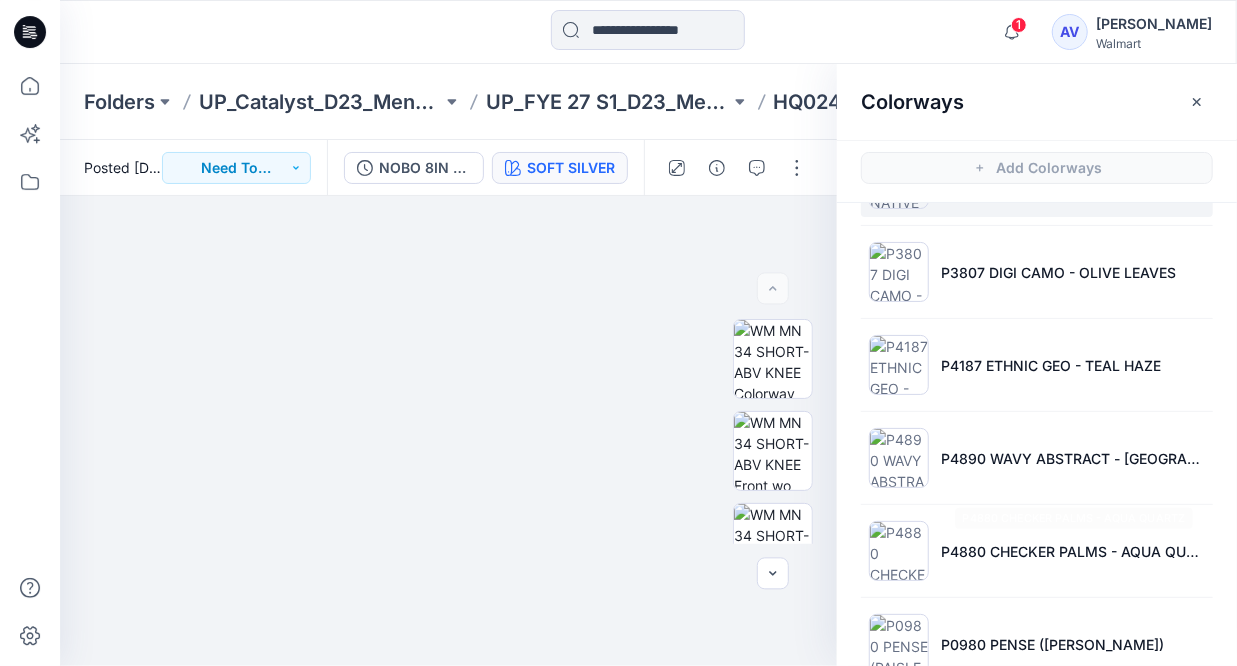 scroll, scrollTop: 1053, scrollLeft: 0, axis: vertical 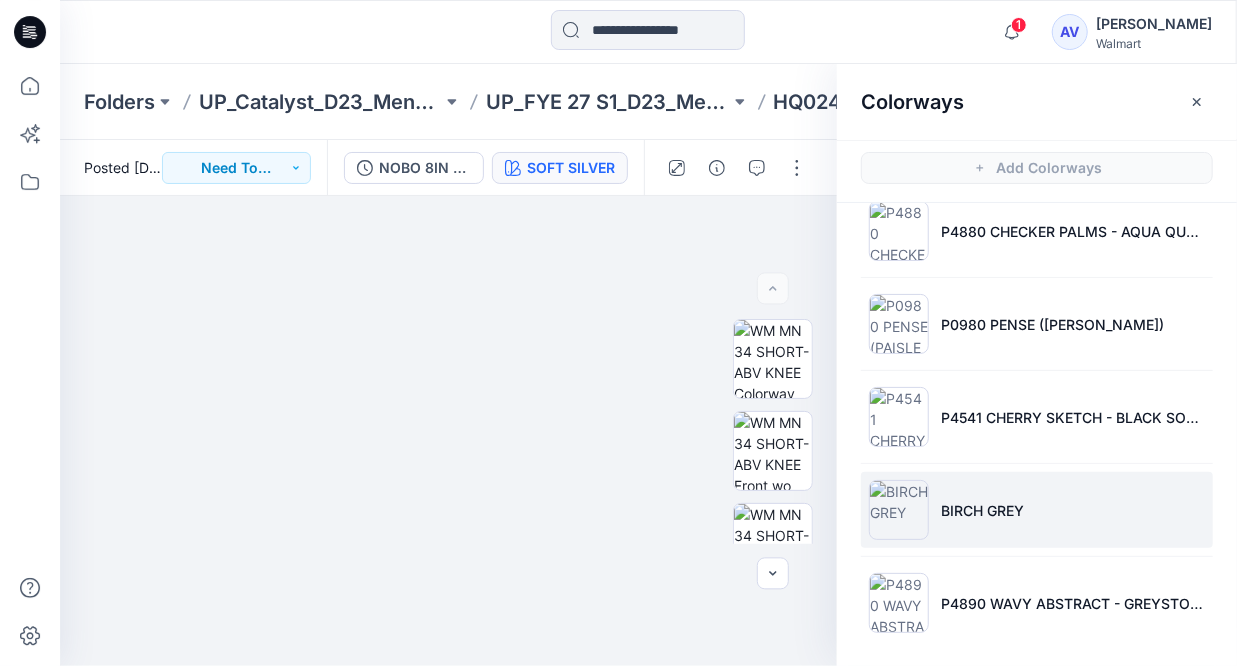 click on "BIRCH GREY" at bounding box center [1037, 510] 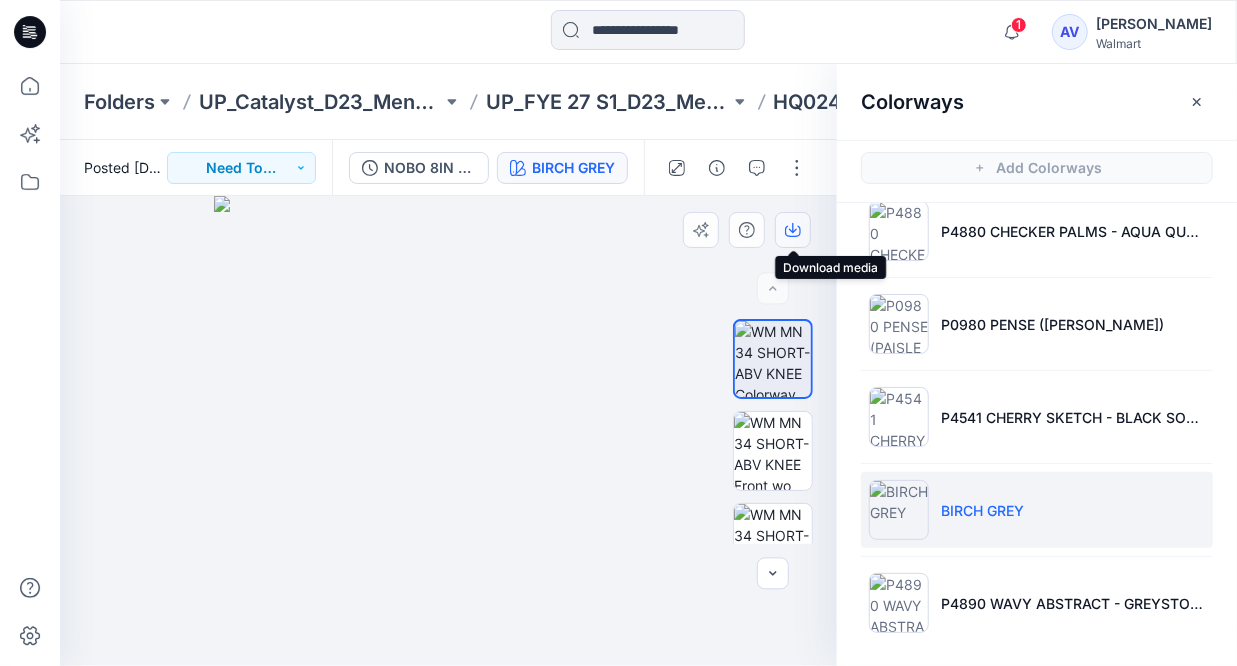 click at bounding box center [793, 230] 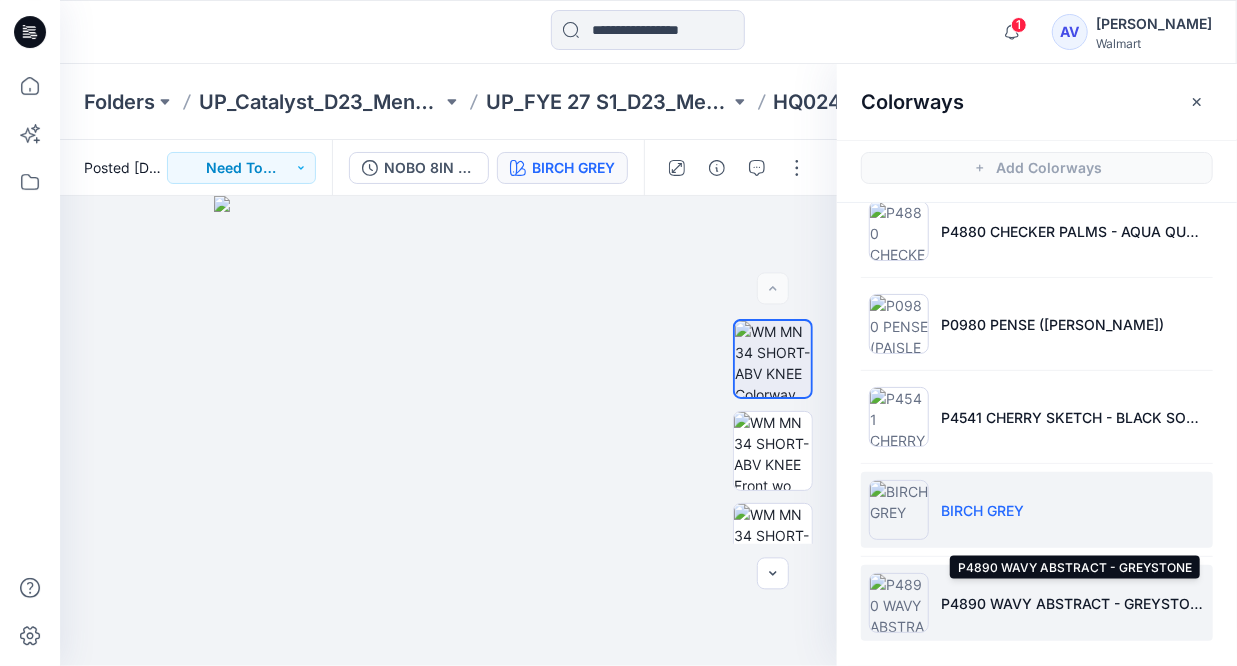 click on "P4890 WAVY ABSTRACT - GREYSTONE" at bounding box center (1073, 603) 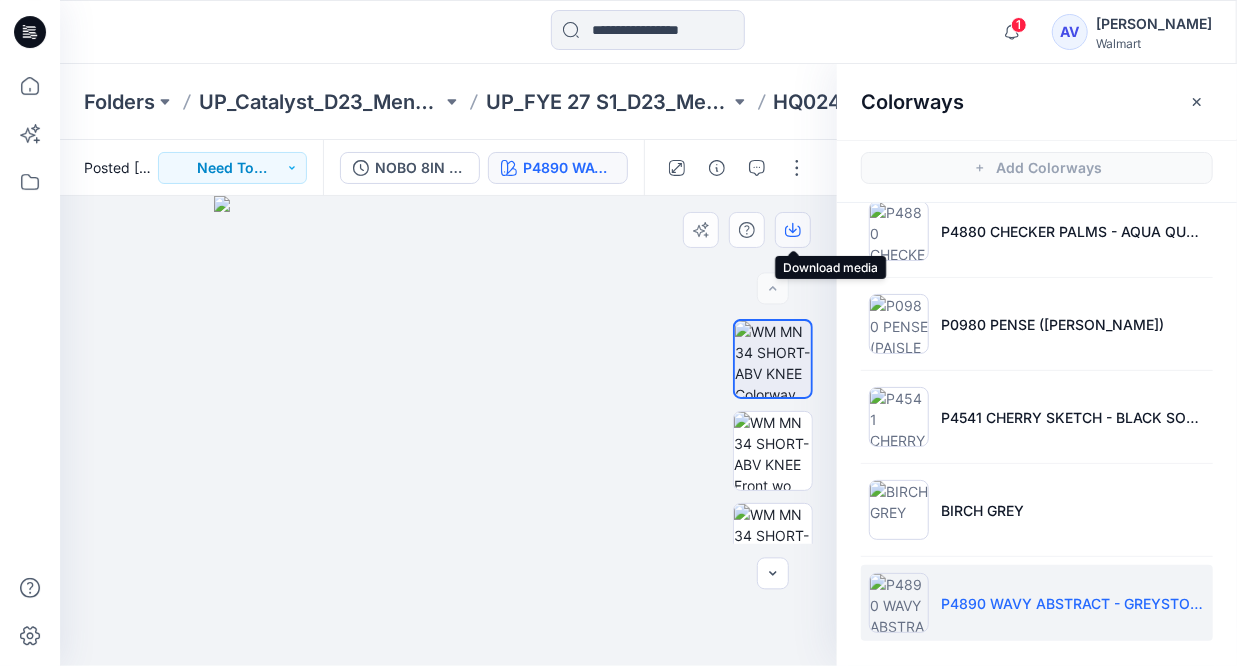 click at bounding box center (793, 230) 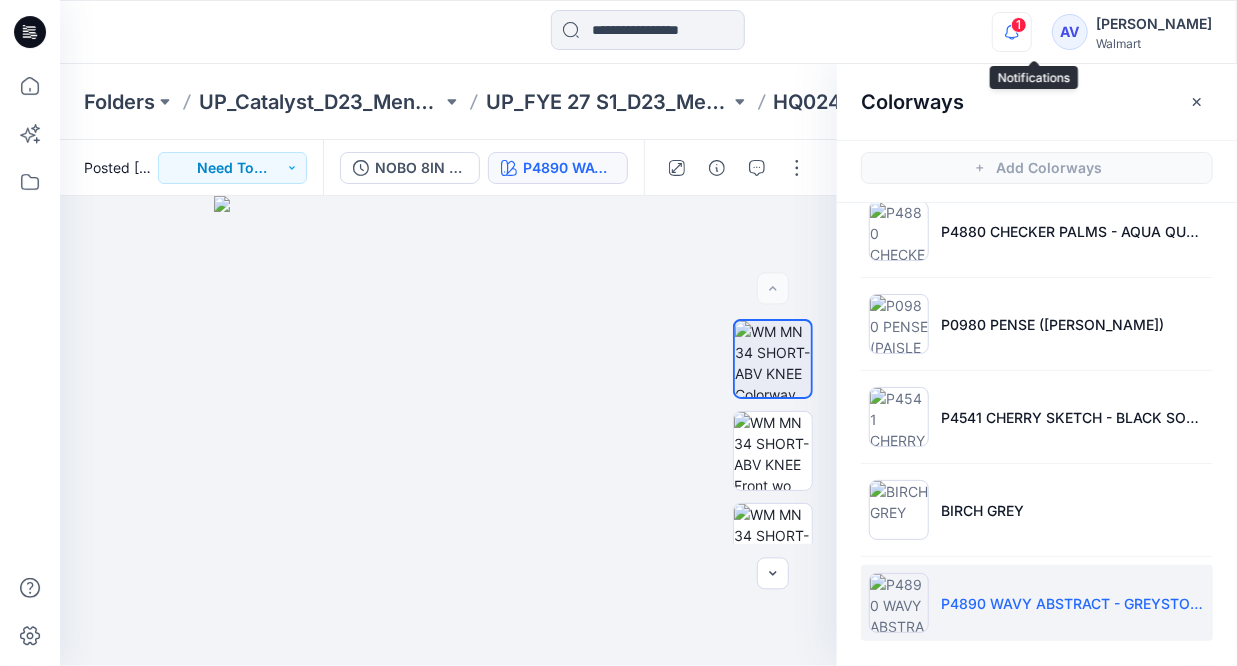 click 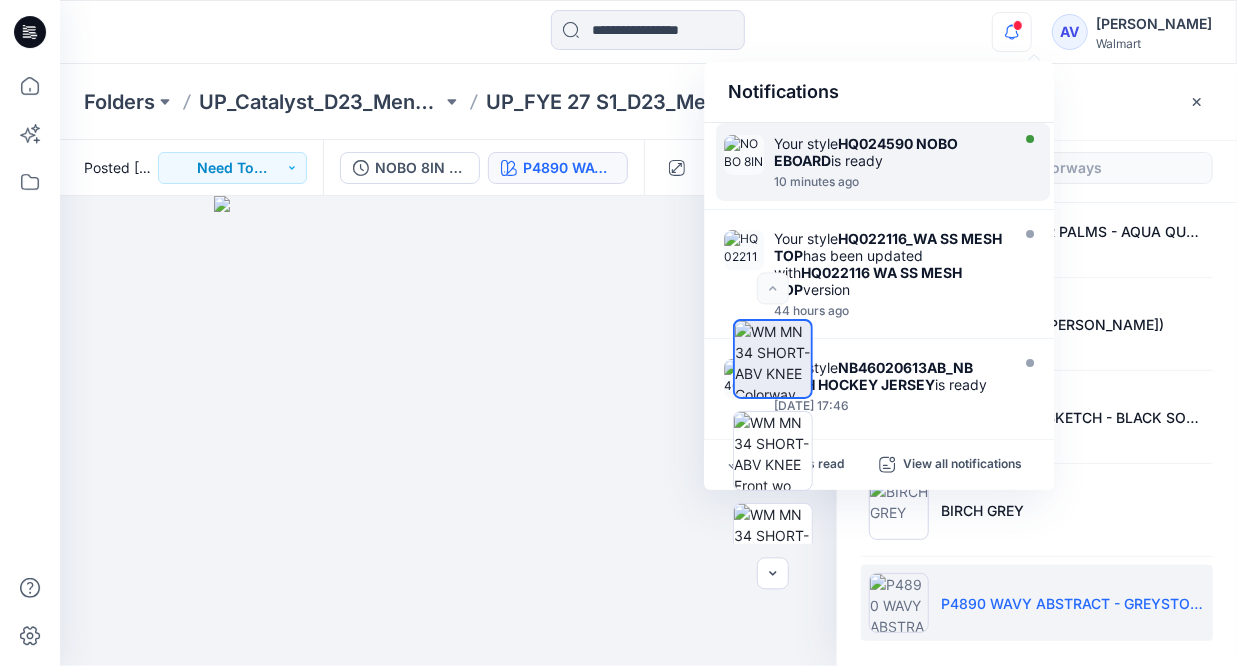 click on "10 minutes ago" at bounding box center (889, 182) 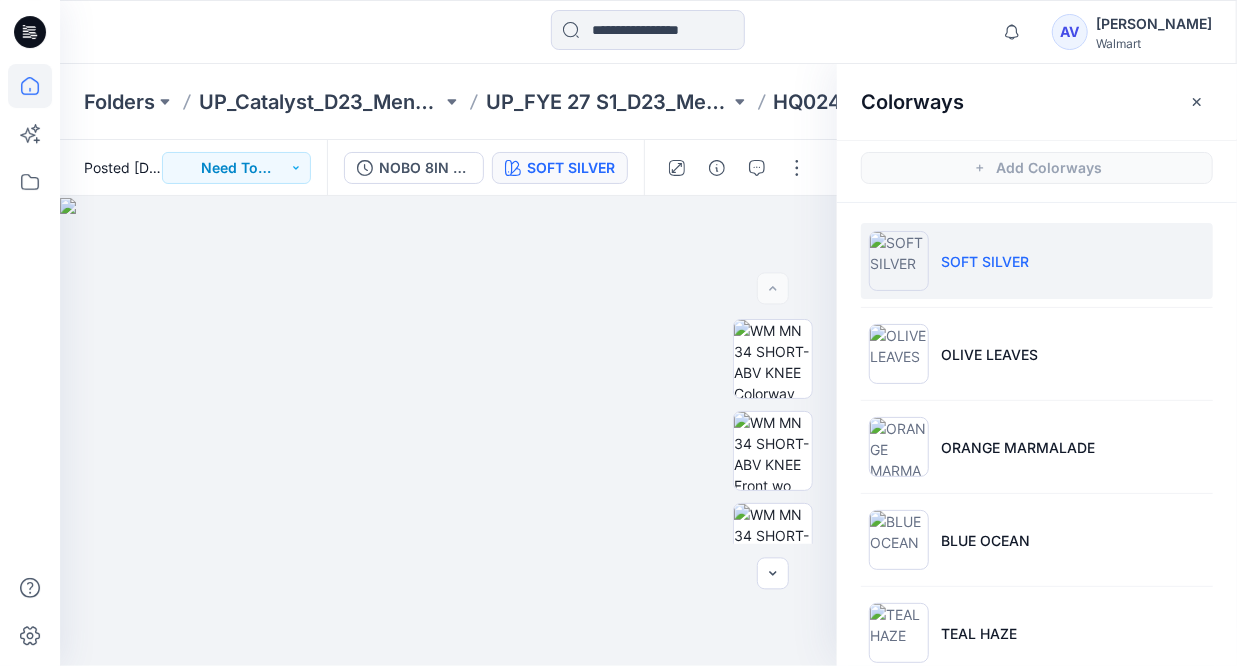click 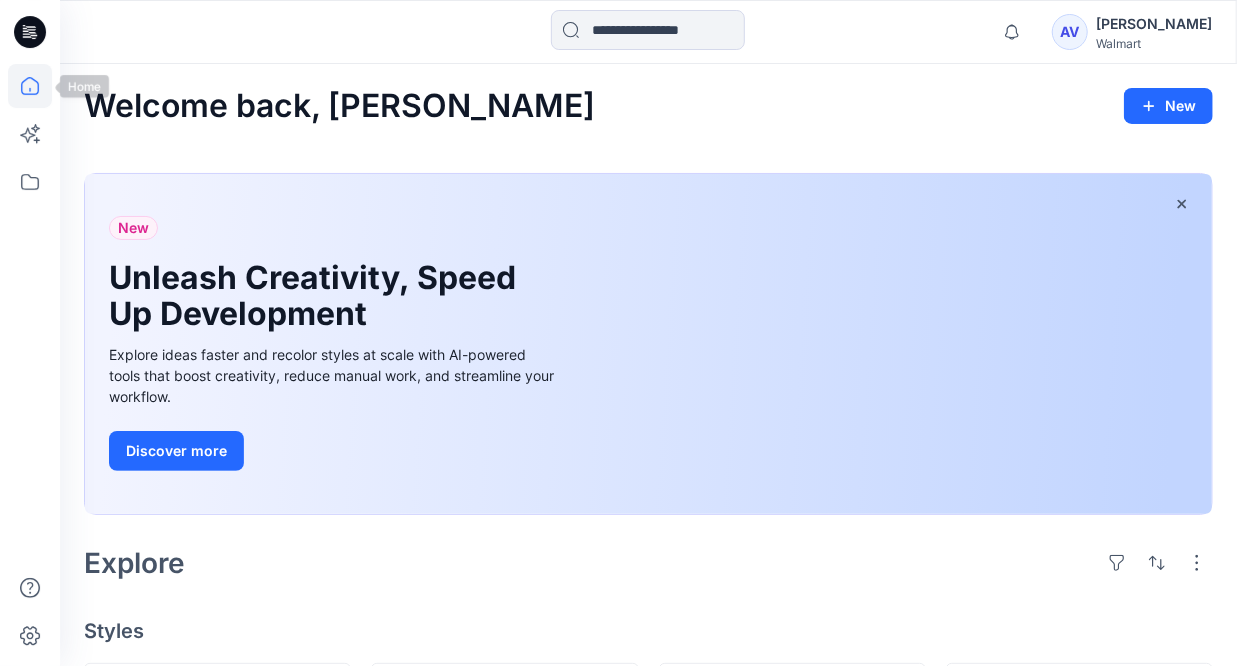 click 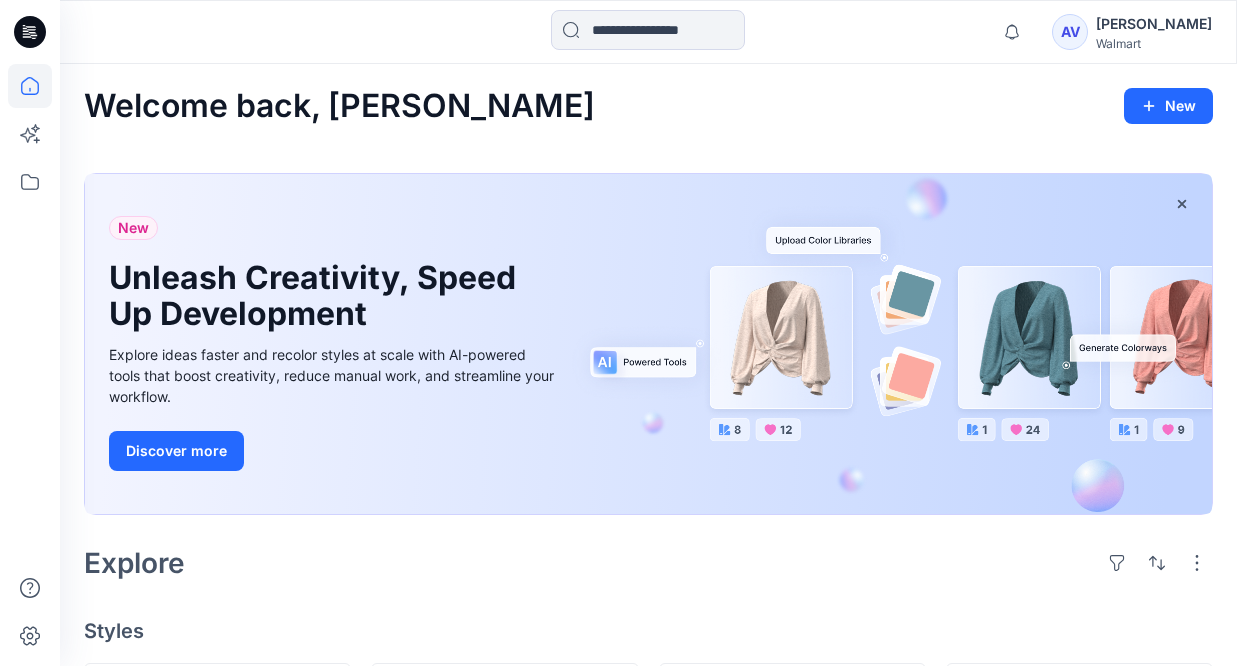 scroll, scrollTop: 0, scrollLeft: 0, axis: both 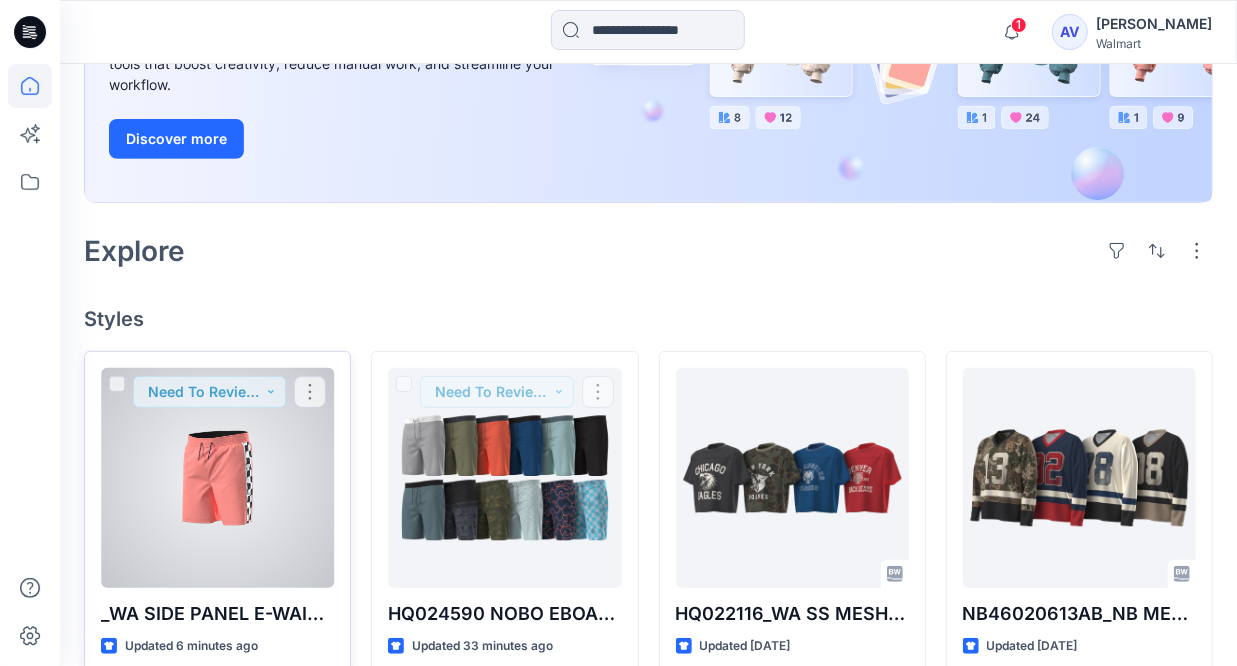 click at bounding box center [217, 478] 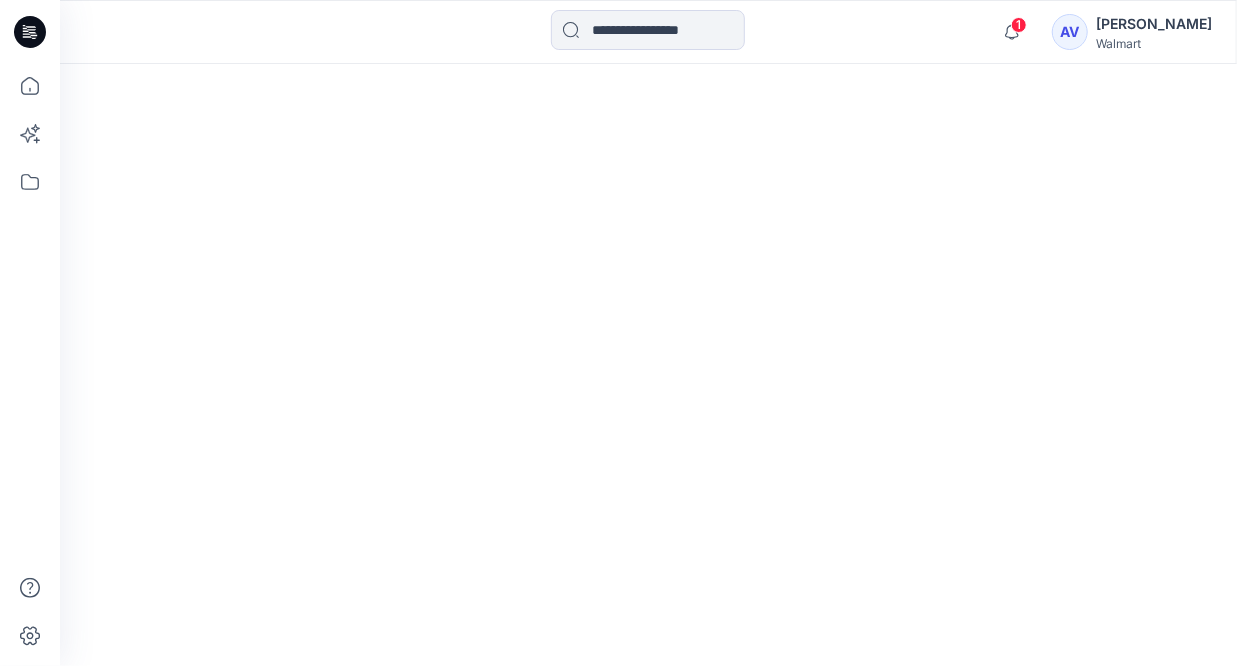 scroll, scrollTop: 0, scrollLeft: 0, axis: both 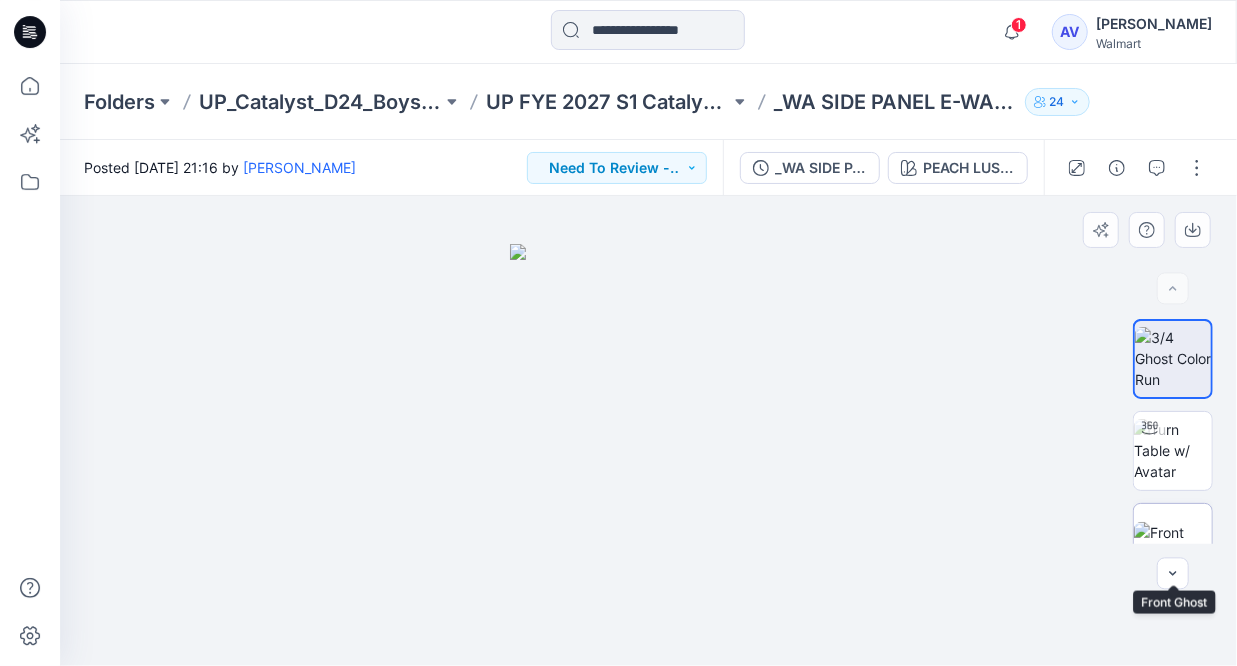 click at bounding box center (1173, 543) 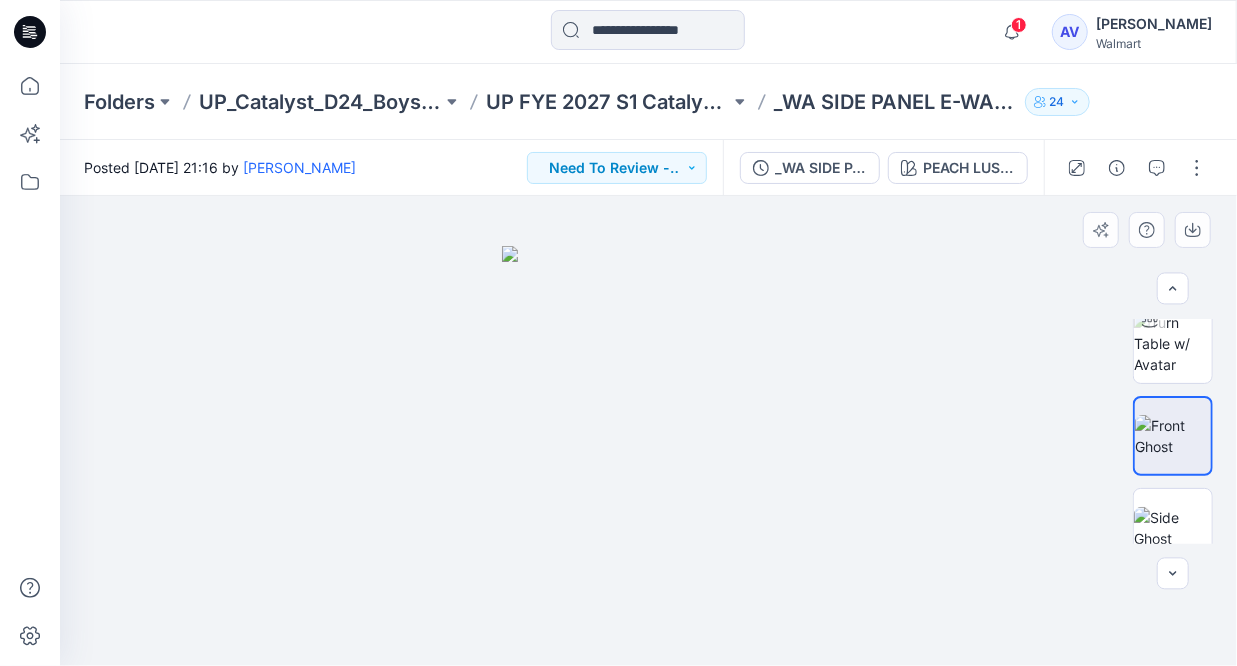 scroll, scrollTop: 131, scrollLeft: 0, axis: vertical 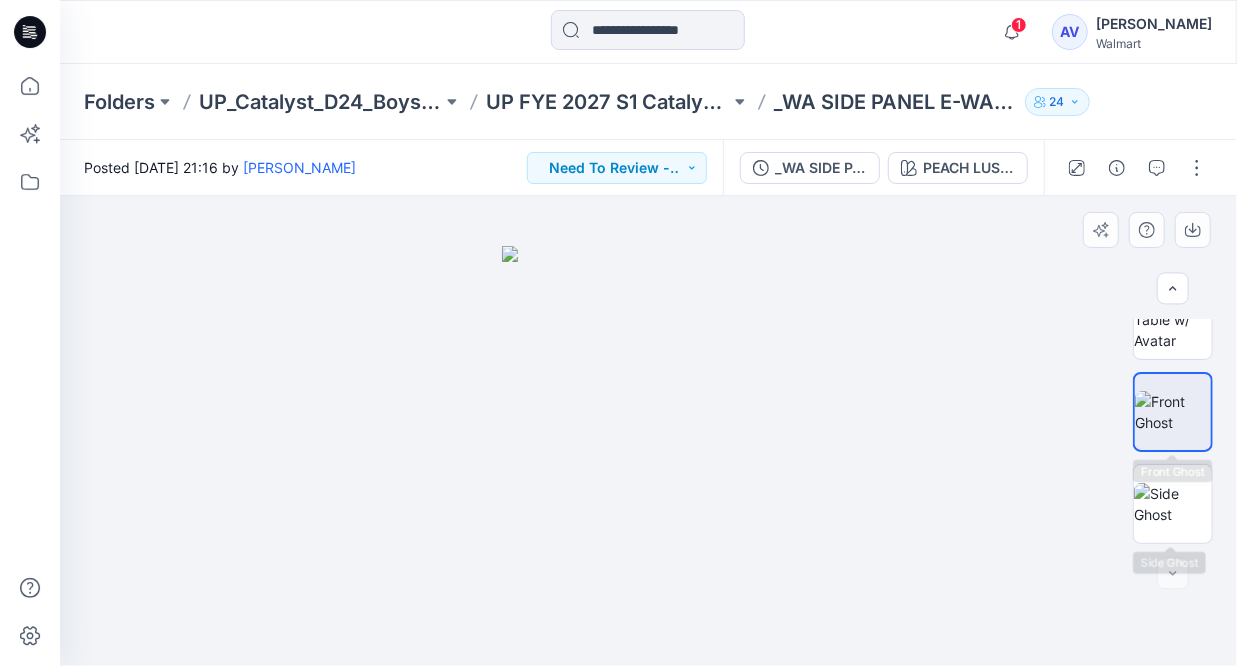 click at bounding box center [1173, 431] 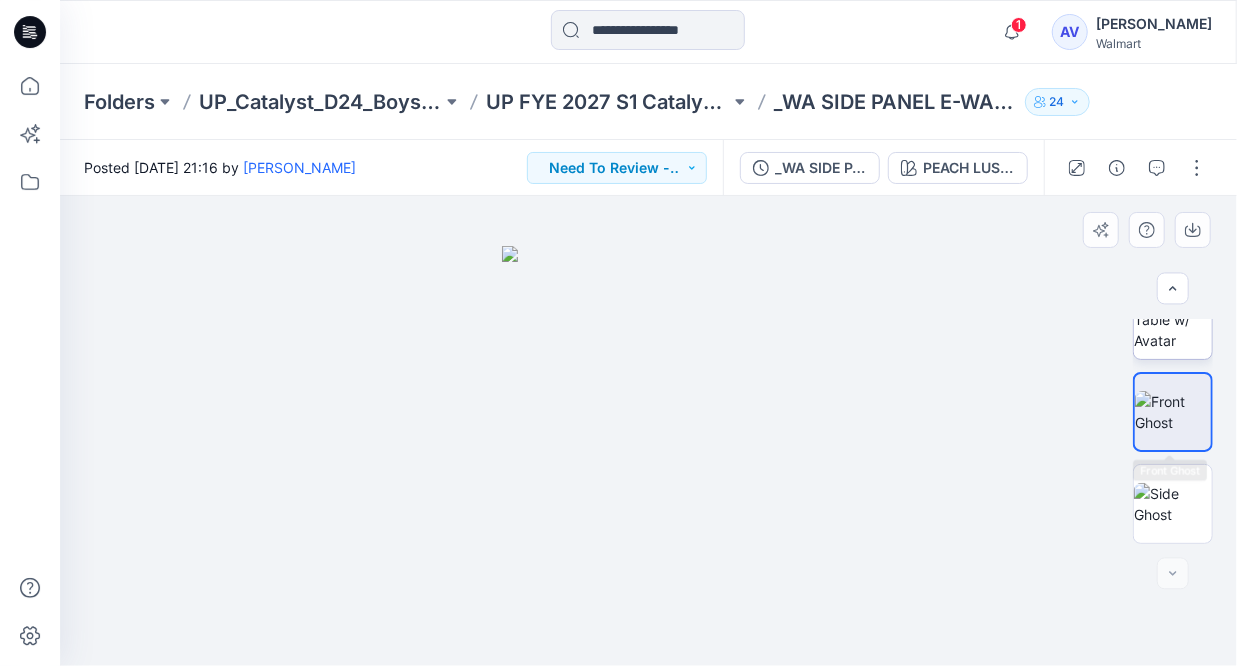 click at bounding box center [1173, 319] 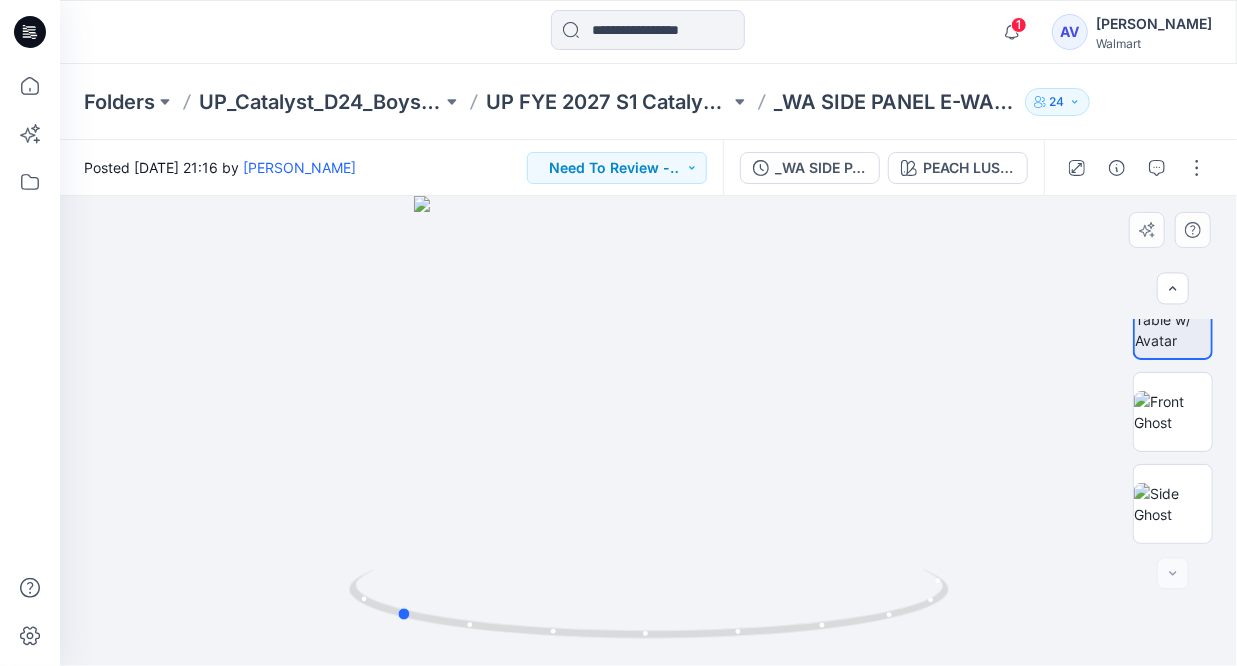 drag, startPoint x: 647, startPoint y: 633, endPoint x: 994, endPoint y: 587, distance: 350.0357 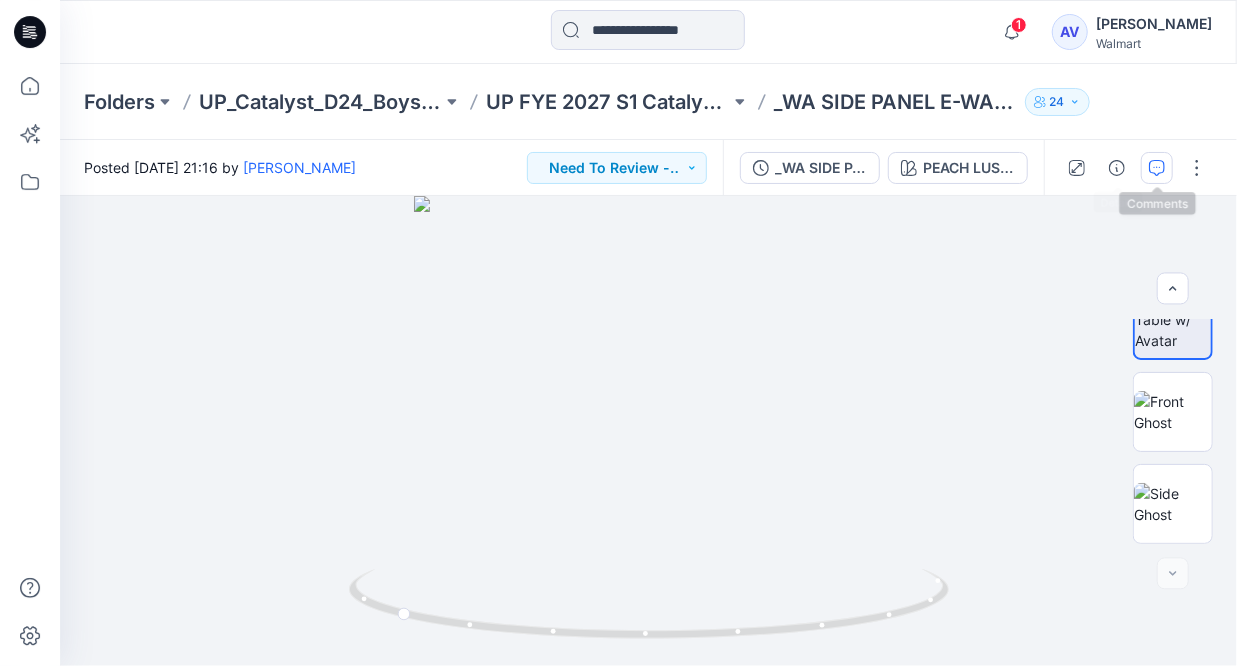 click 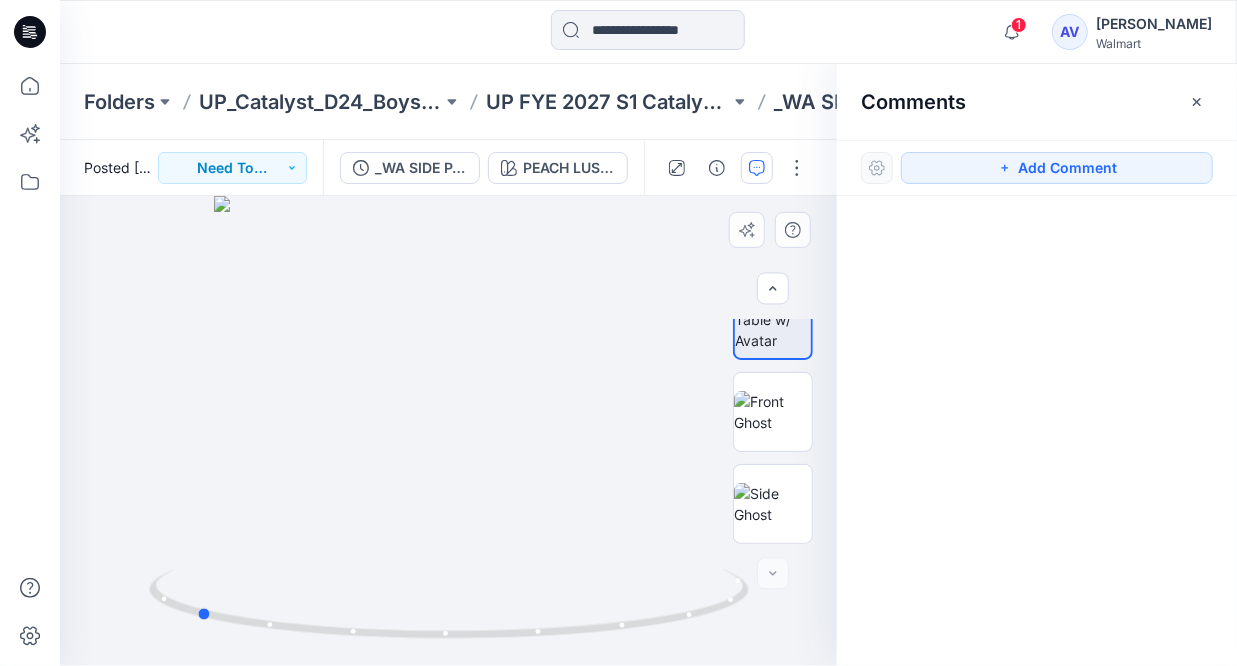 click at bounding box center [448, 431] 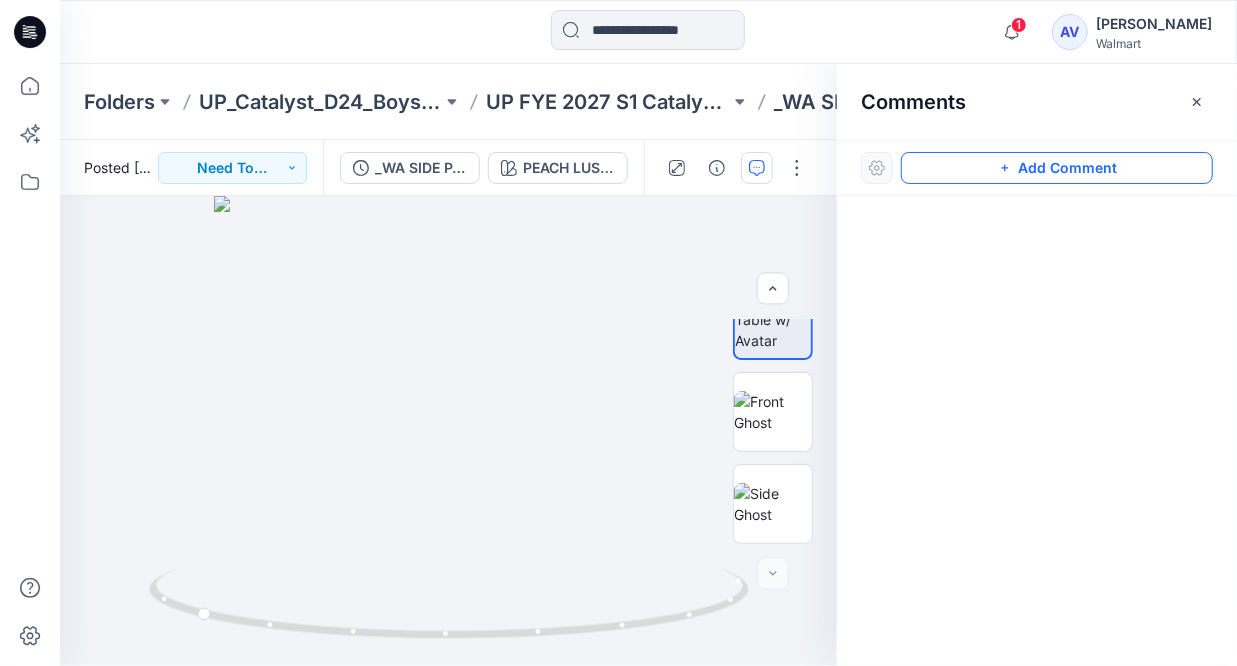 click on "Add Comment" at bounding box center [1057, 168] 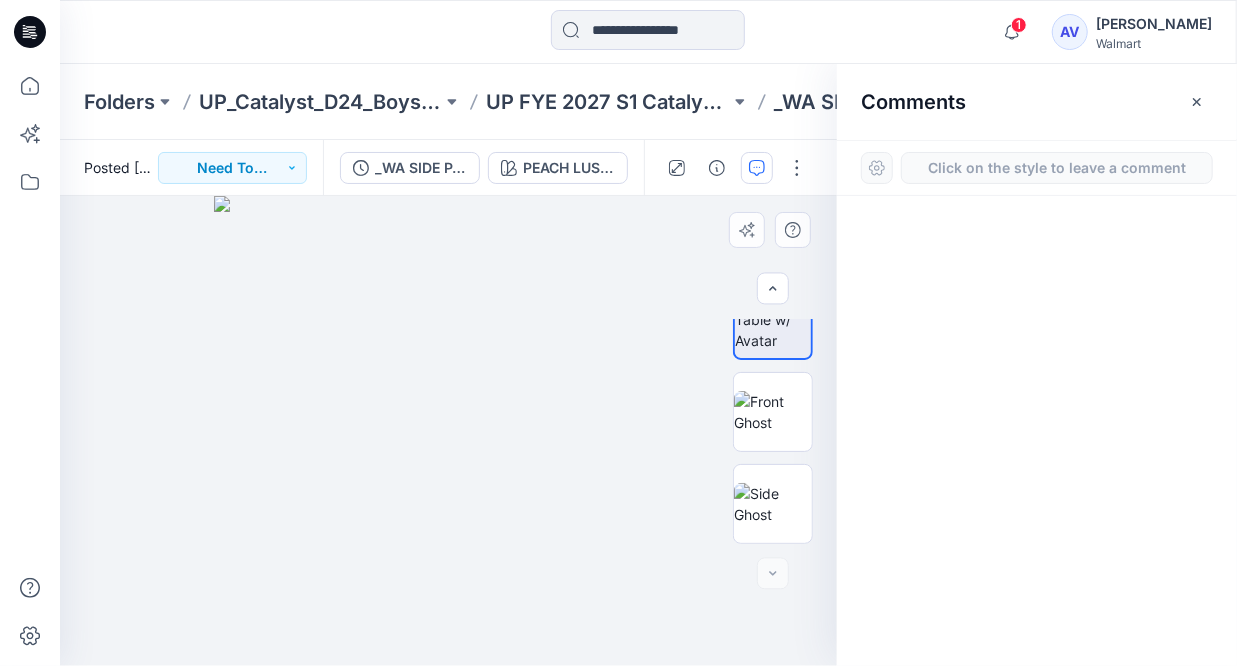 click on "1" at bounding box center (448, 431) 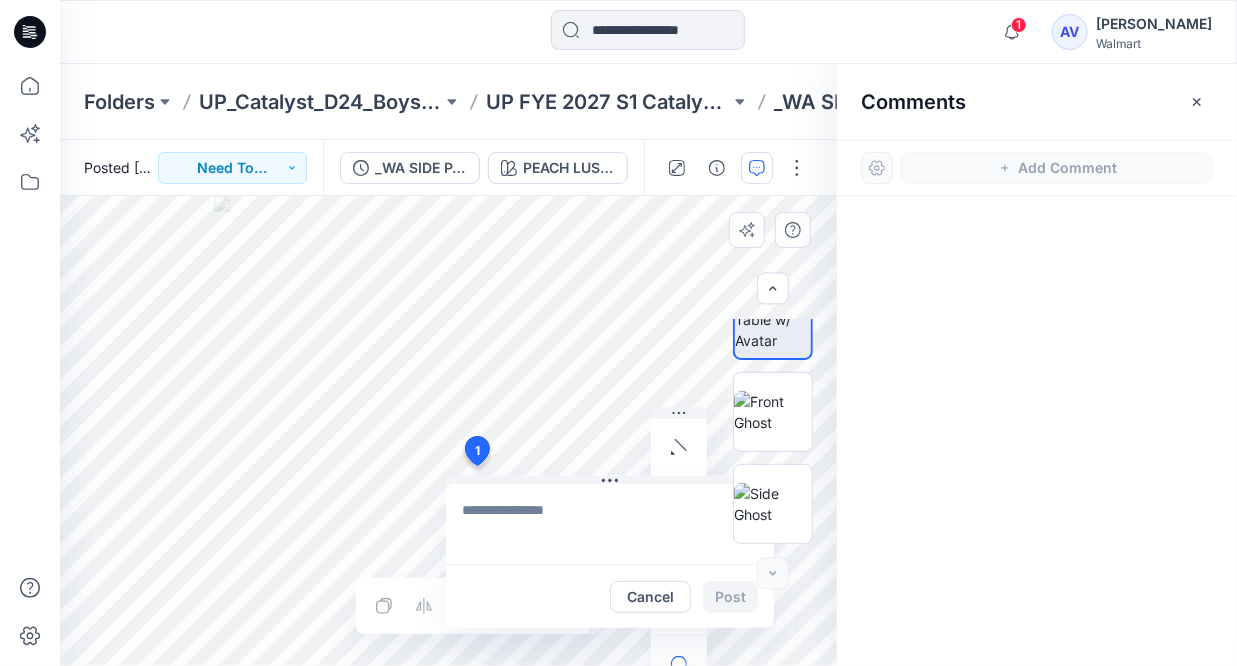 click at bounding box center (610, 524) 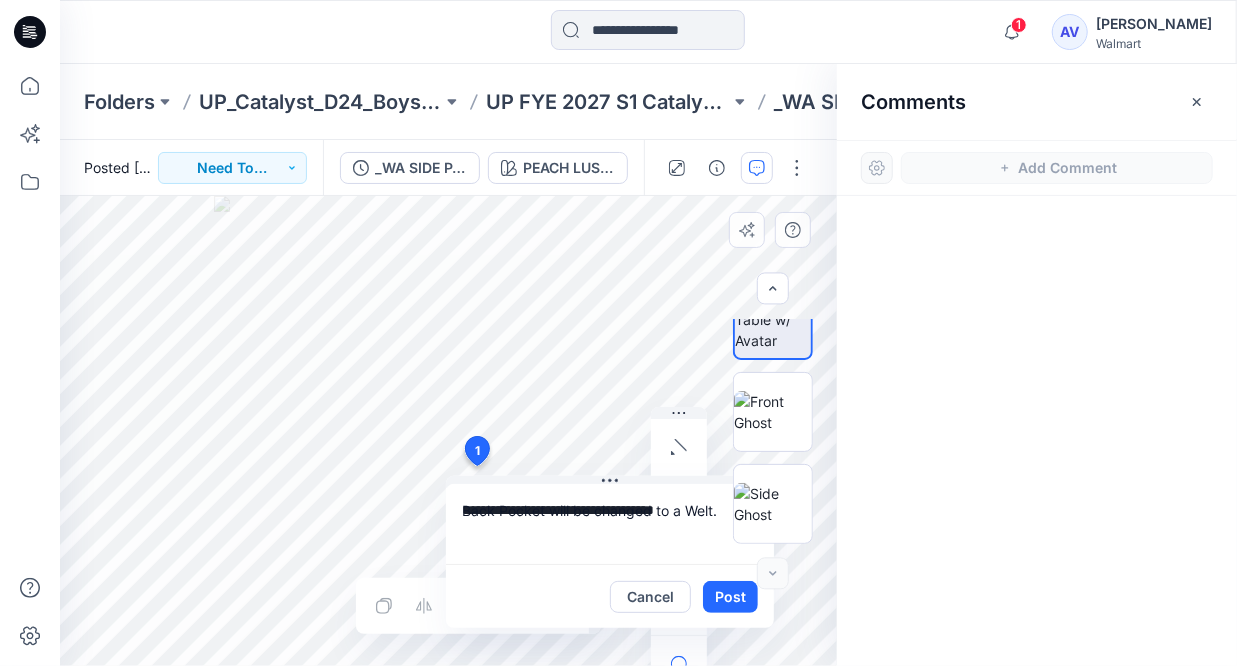 click on "**********" at bounding box center (610, 524) 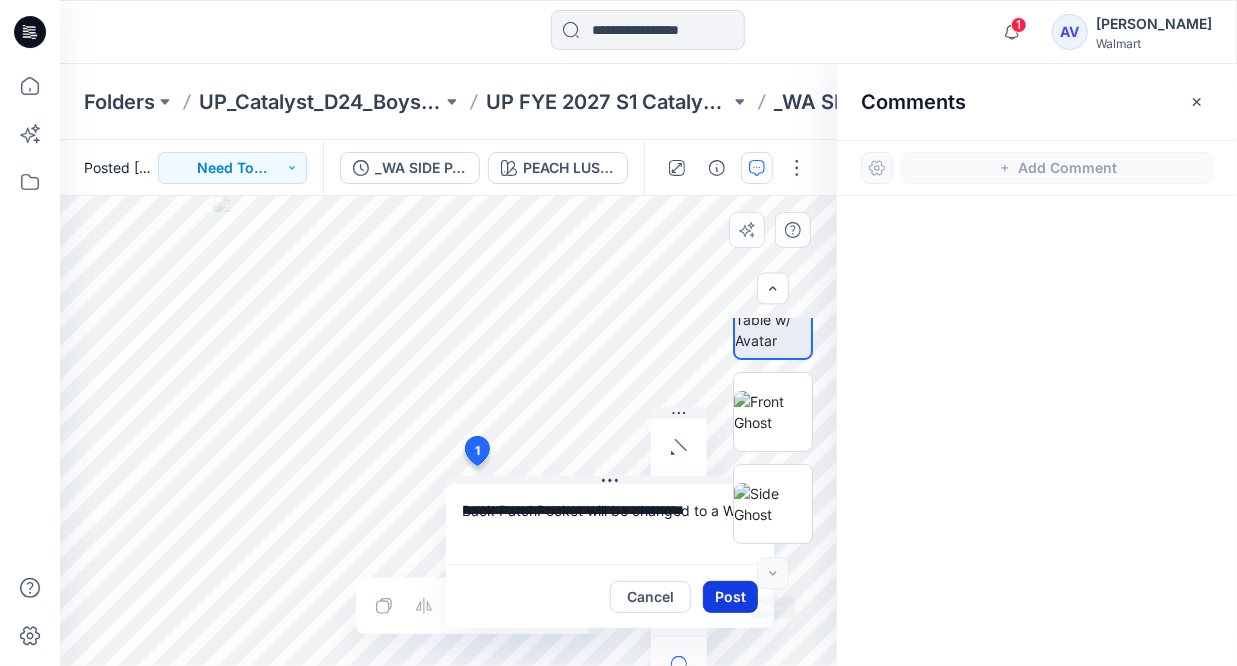 type on "**********" 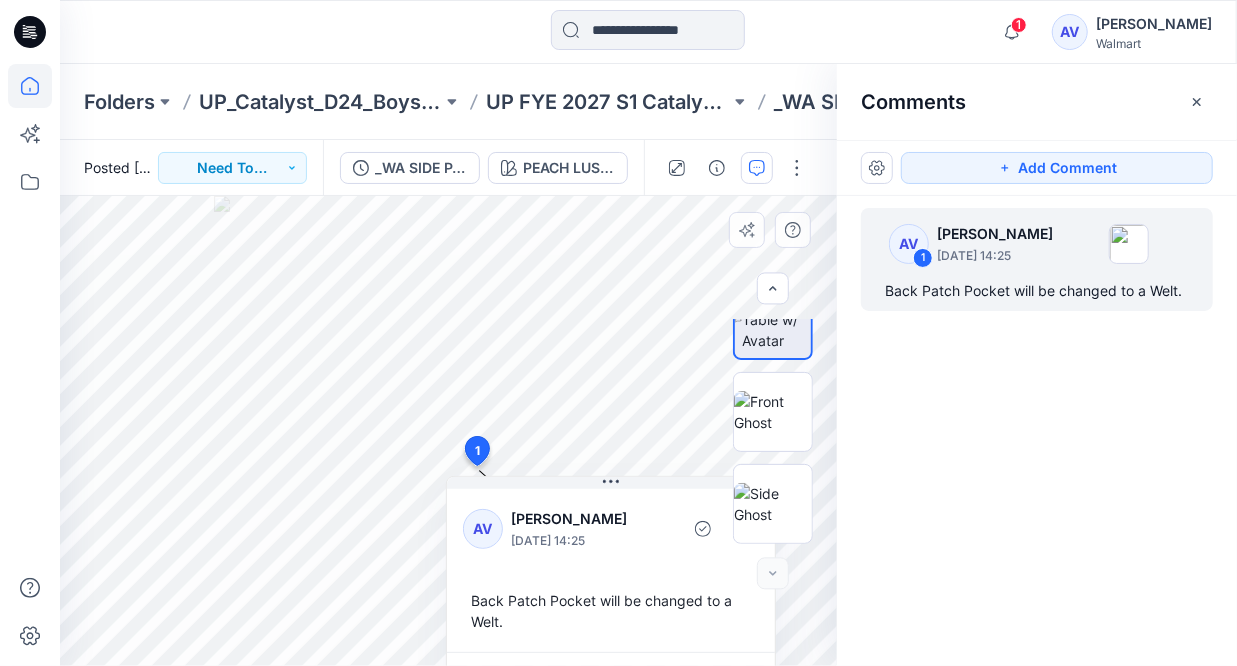 click 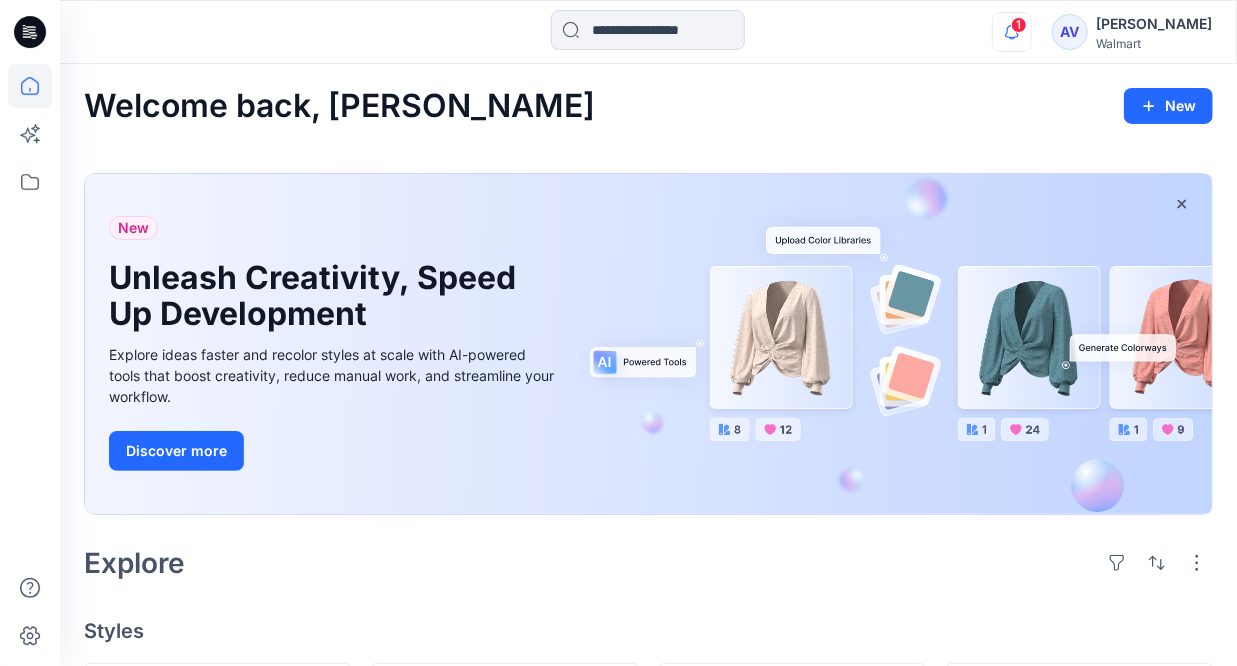 click 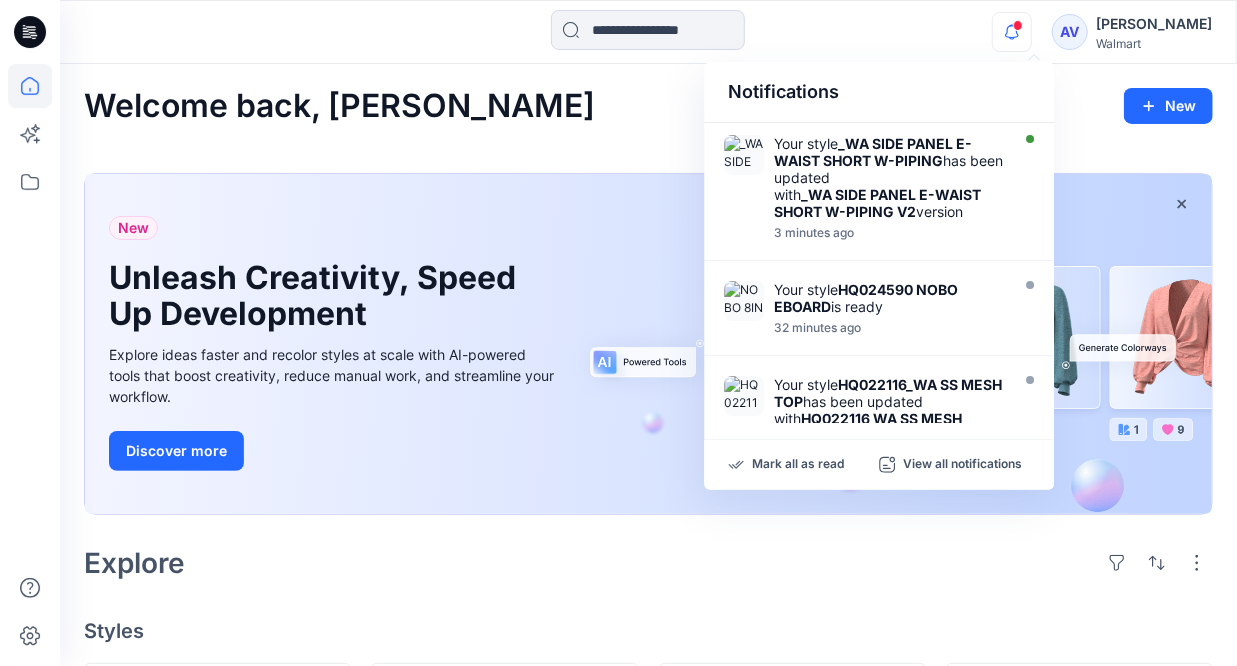 click 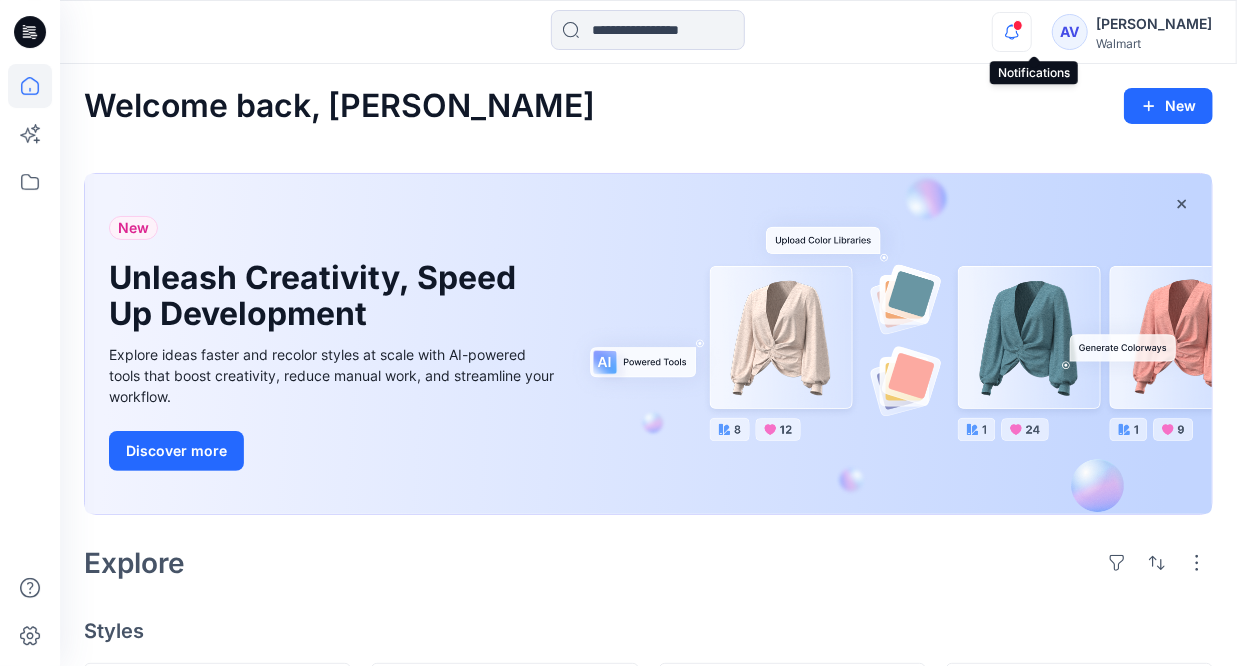 click 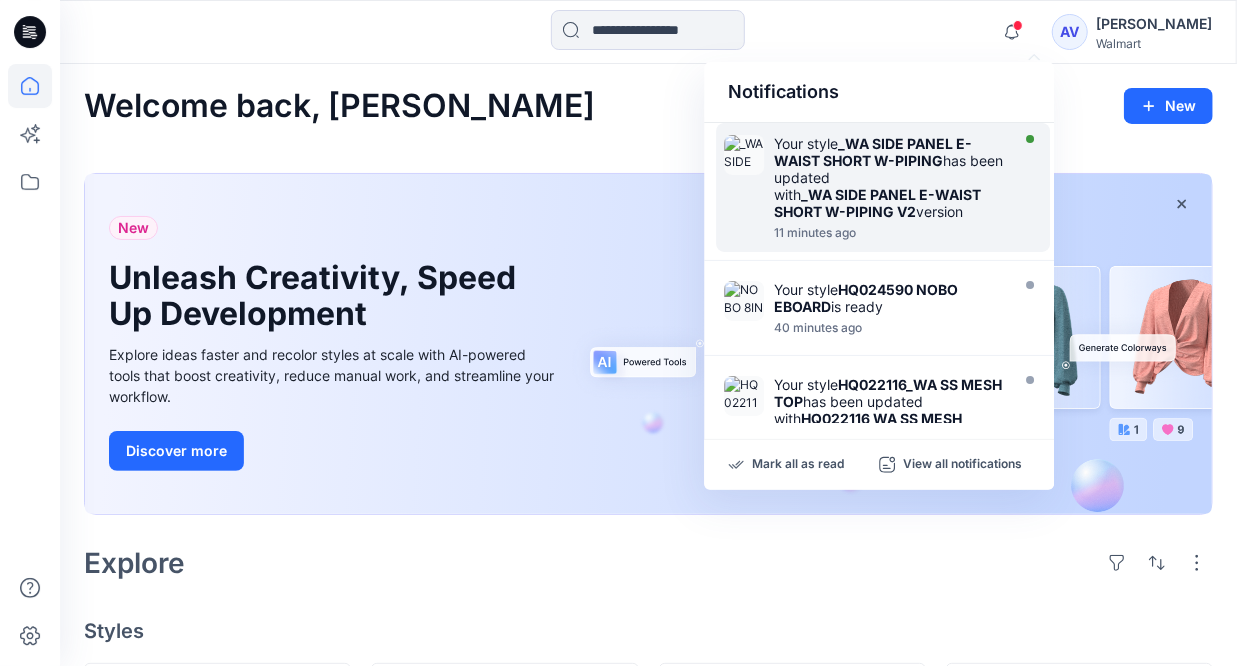 click on "_WA SIDE PANEL E-WAIST SHORT W-PIPING" at bounding box center (873, 152) 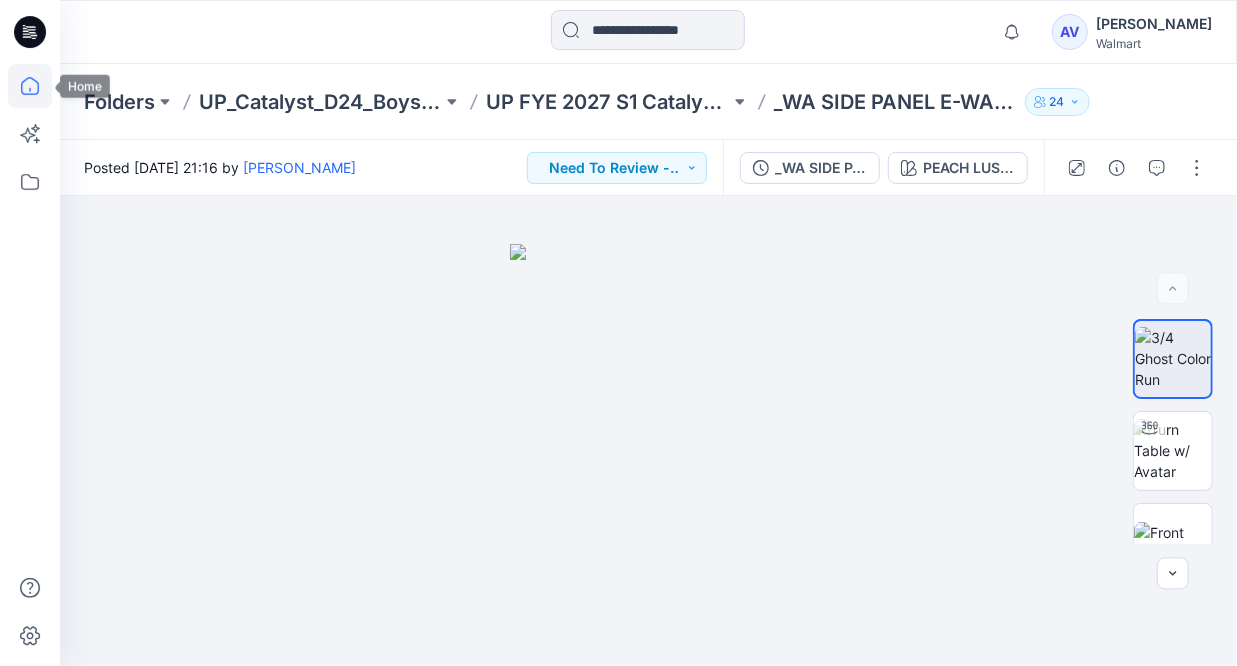 click 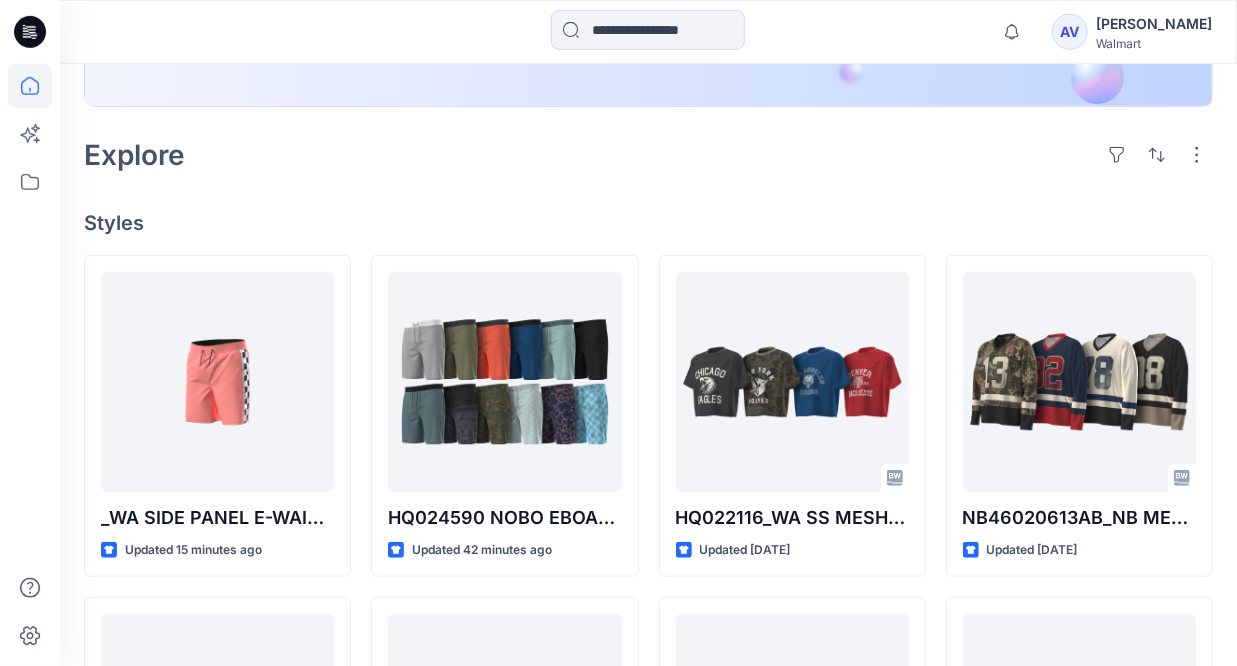 scroll, scrollTop: 406, scrollLeft: 0, axis: vertical 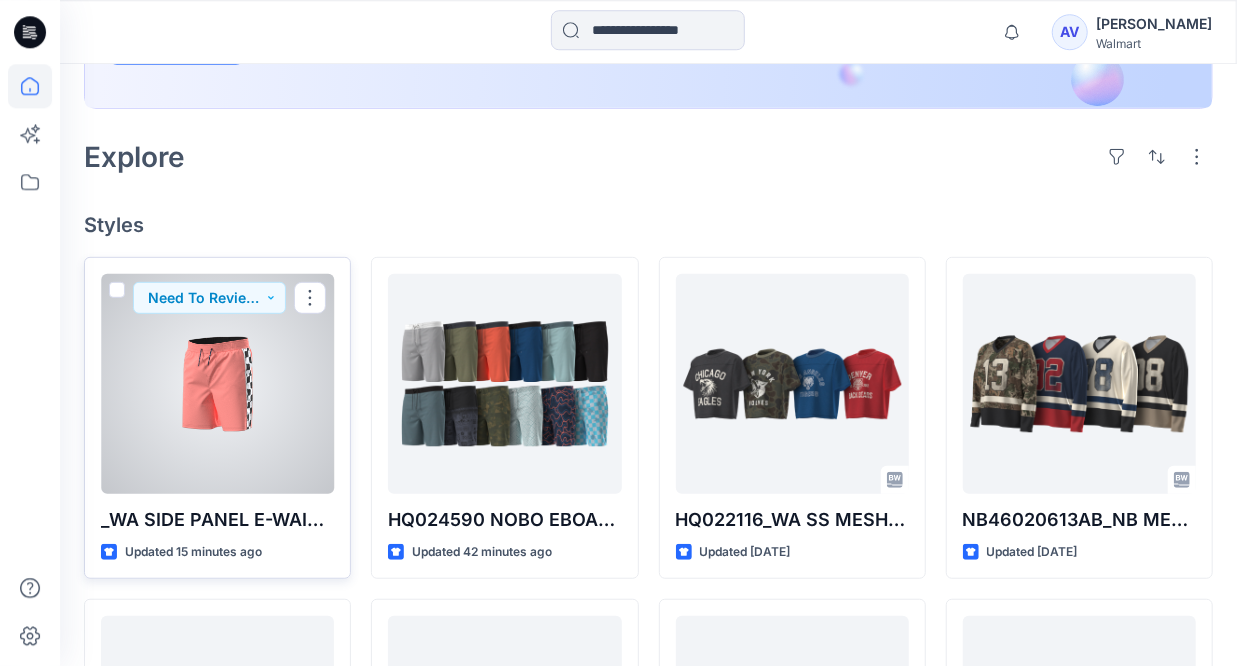 click at bounding box center [217, 384] 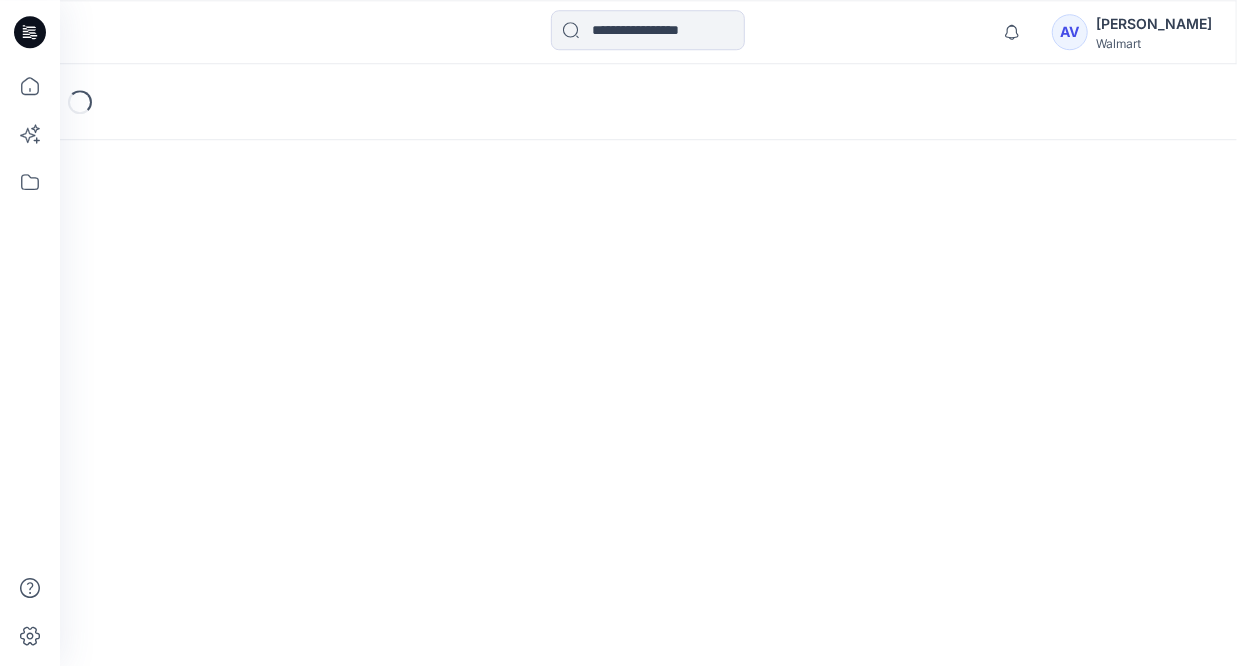 scroll, scrollTop: 0, scrollLeft: 0, axis: both 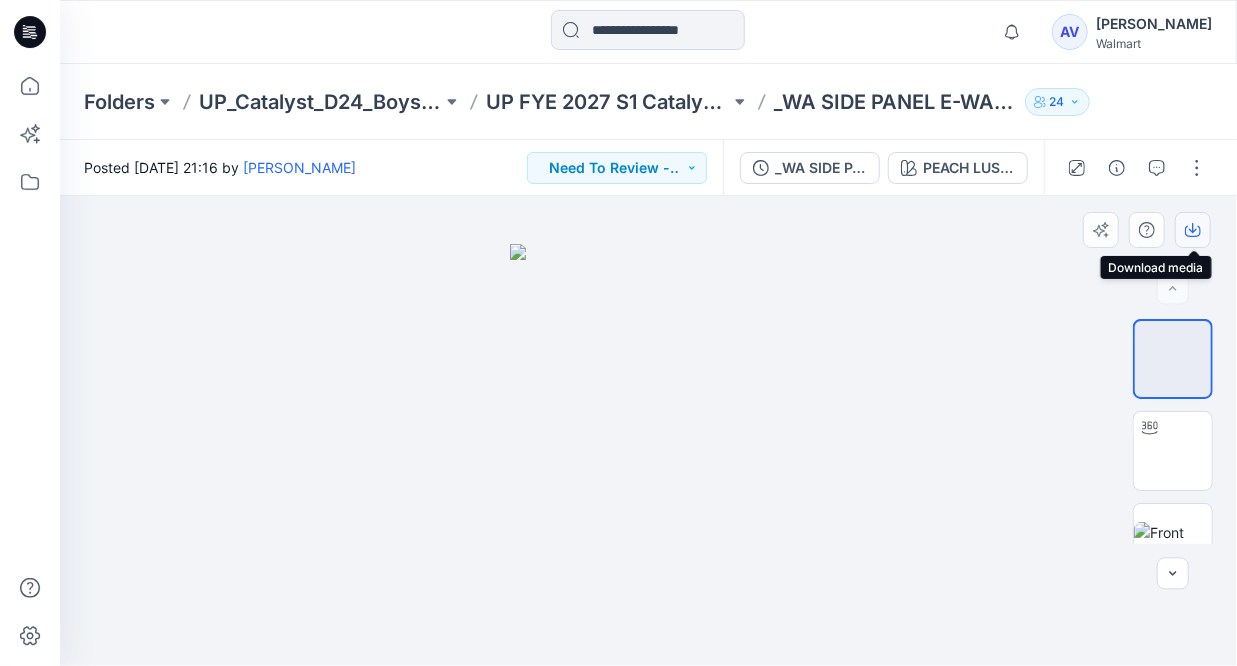 click 